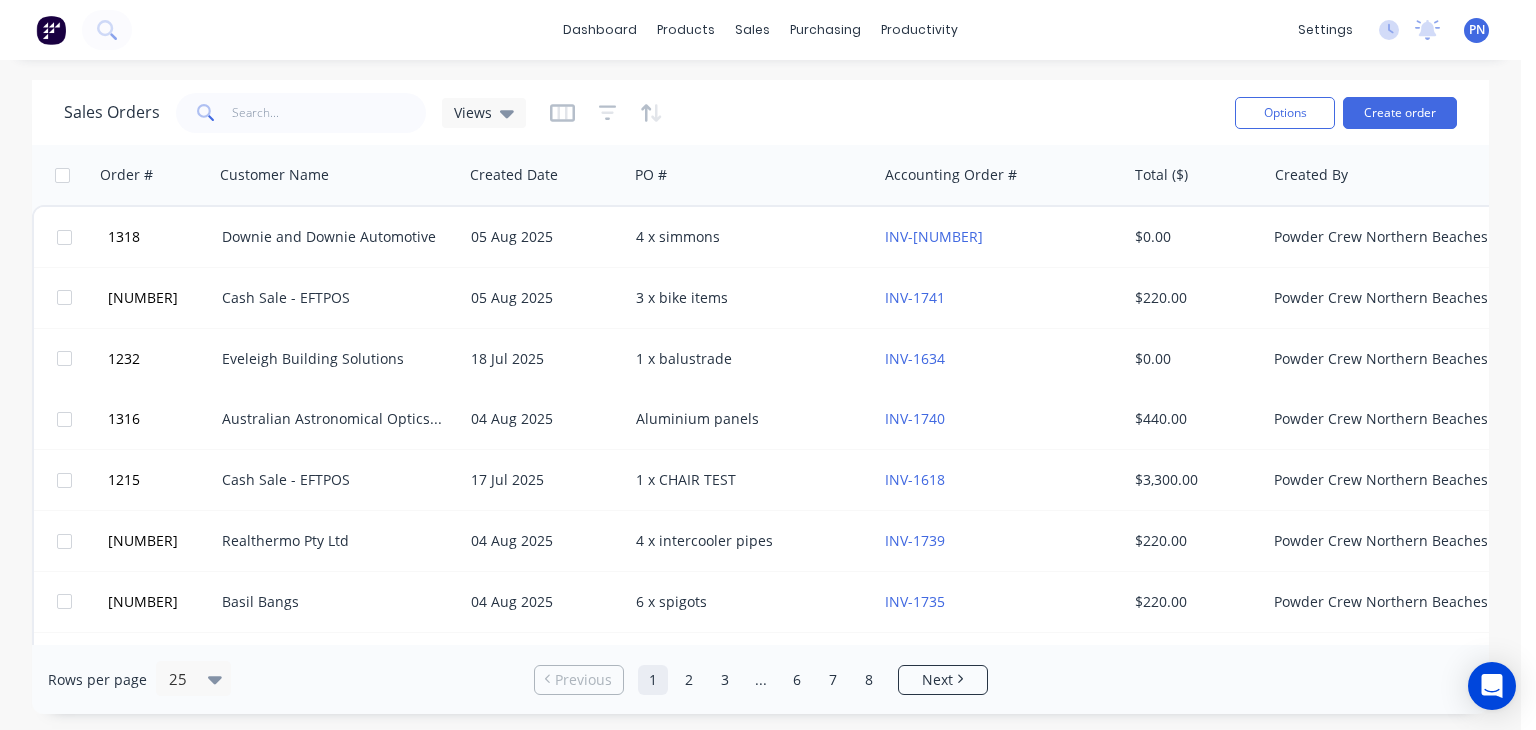 scroll, scrollTop: 0, scrollLeft: 0, axis: both 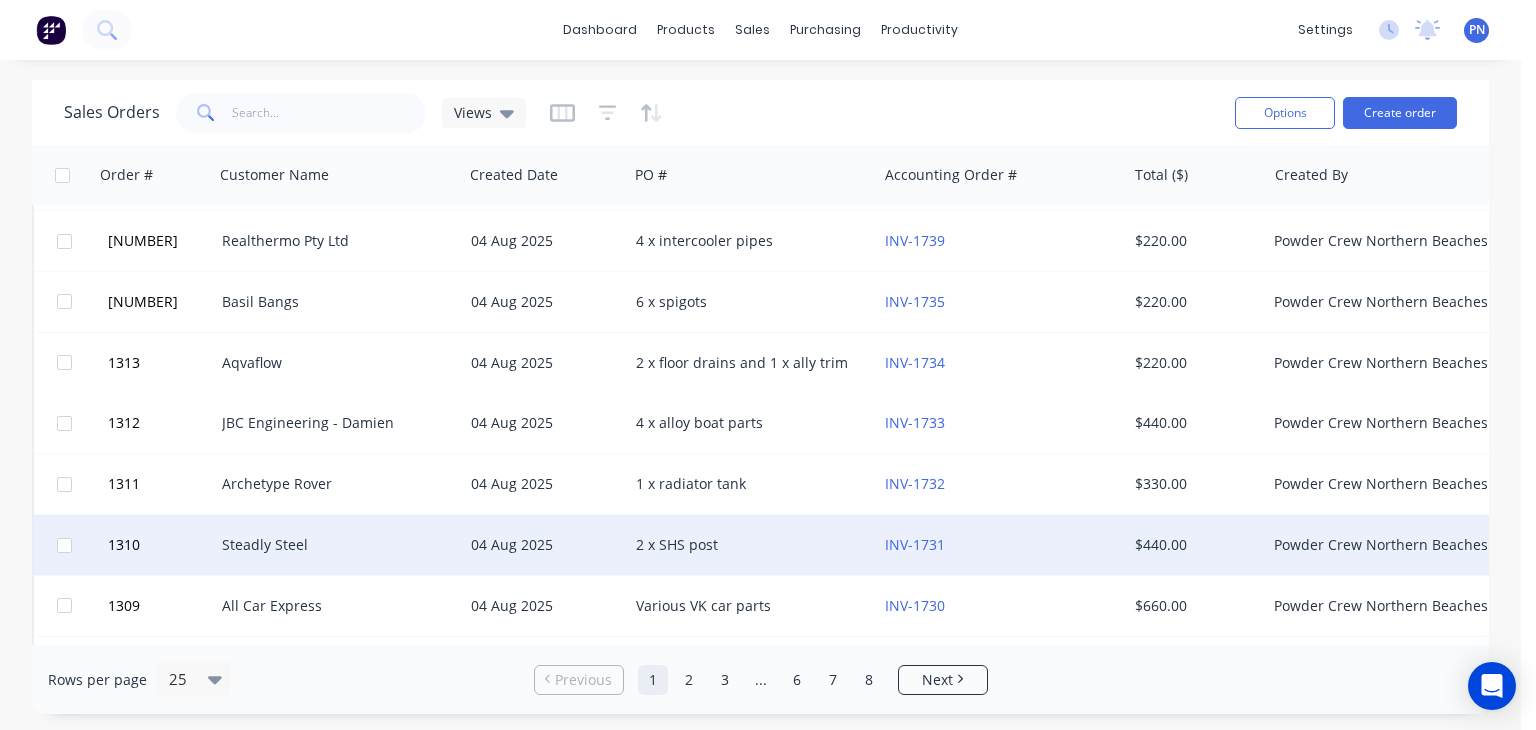 click on "2 x SHS post" at bounding box center (747, 545) 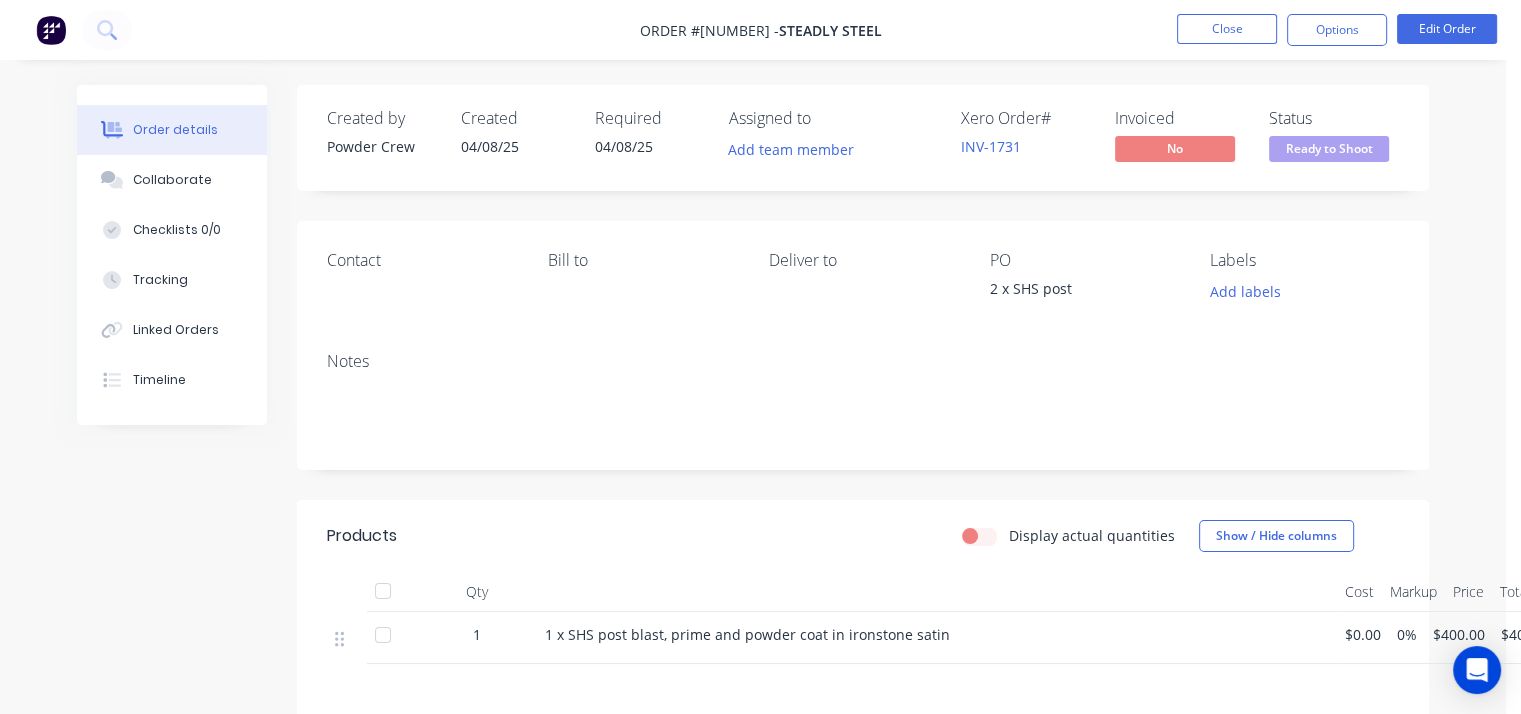 click on "Ready to Shoot" at bounding box center (1329, 151) 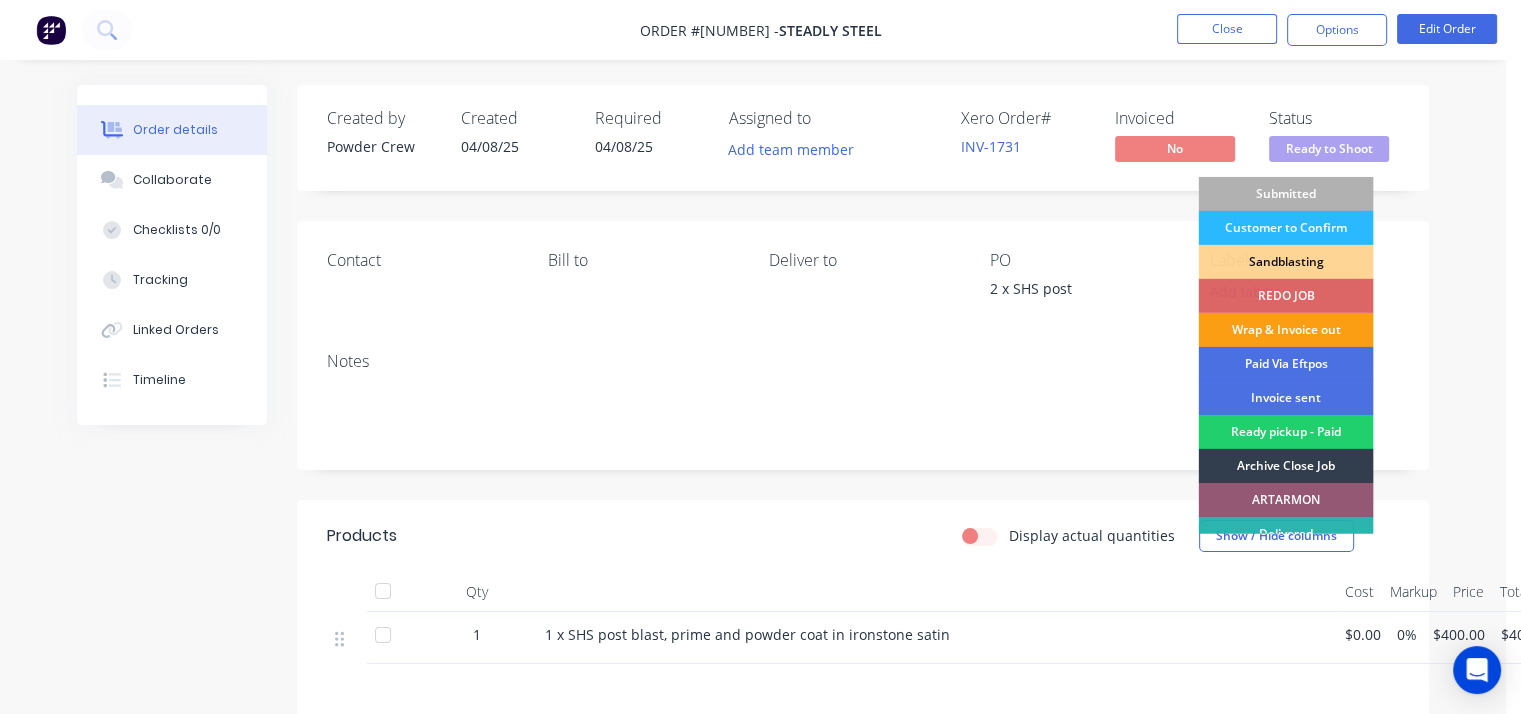 click on "Wrap & Invoice out" at bounding box center [1285, 330] 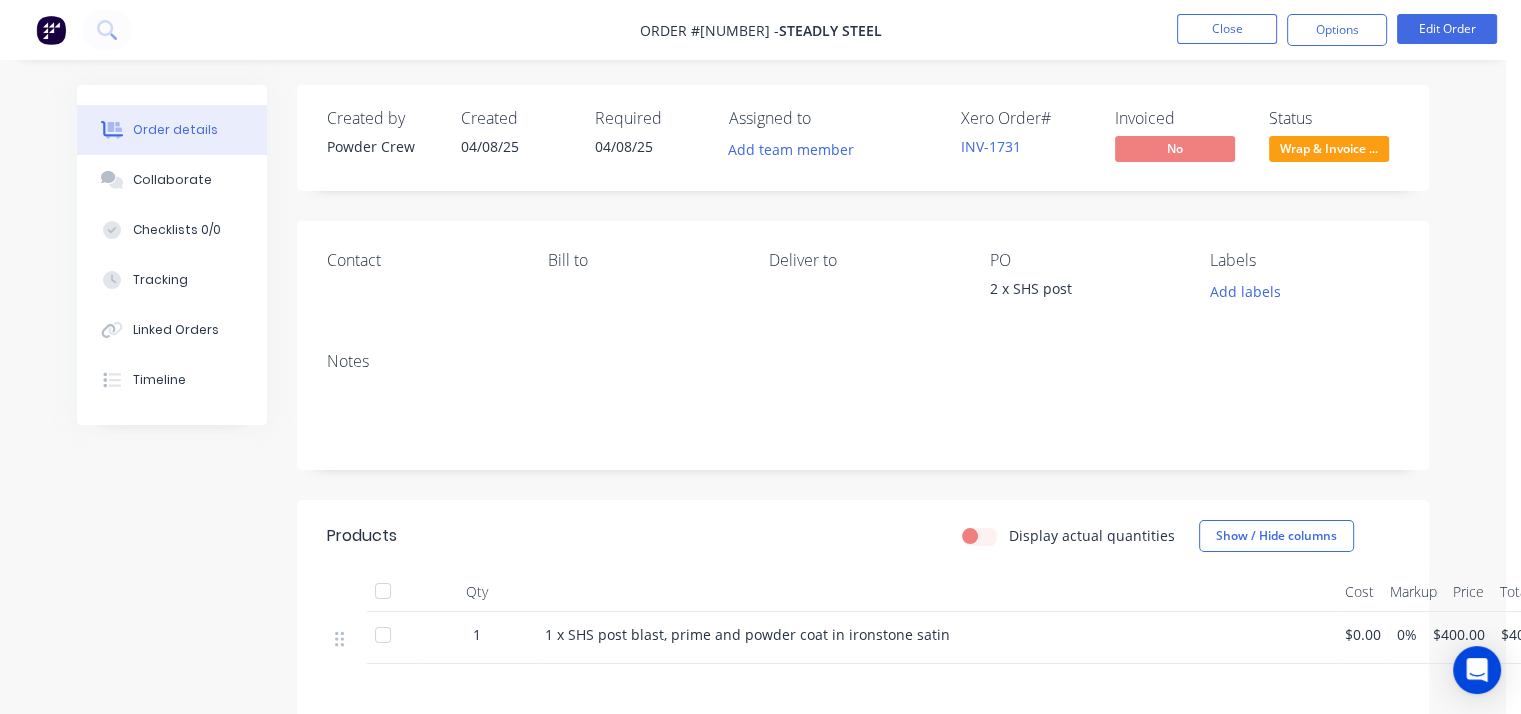 click on "Order details Collaborate Checklists 0/0 Tracking Linked Orders Timeline   Order details   Collaborate   Checklists   Tracking   Linked Orders   Timeline Created by Powder Crew Created 04/08/25 Required 04/08/25 Assigned to Add team member Xero   Order  # INV-[NUMBER] Invoiced No Status Wrap & Invoice ... Contact Bill to Deliver to PO 2 x SHS post Labels Add labels Notes Products Display actual quantities Show / Hide columns Qty Cost Markup Price Total 1 2 x SHS post blast, prime and powder coat in ironstone satin $0.00 0% $400.00 $400.00 Labour $0.00 Sub total $400.00 Margin $0.00  ( 0.00 %) Tax $40.00 Total $440.00" at bounding box center (753, 552) 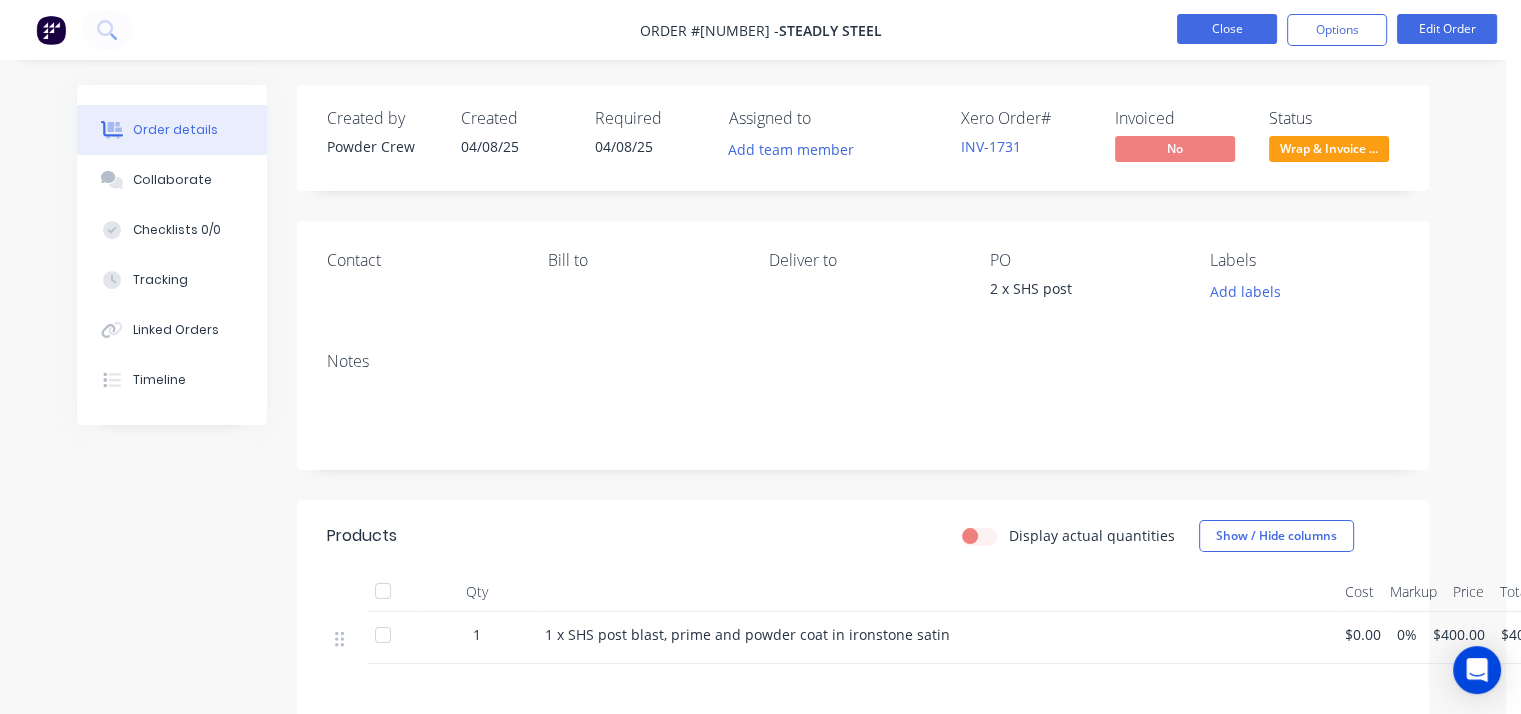 click on "Close" at bounding box center [1227, 29] 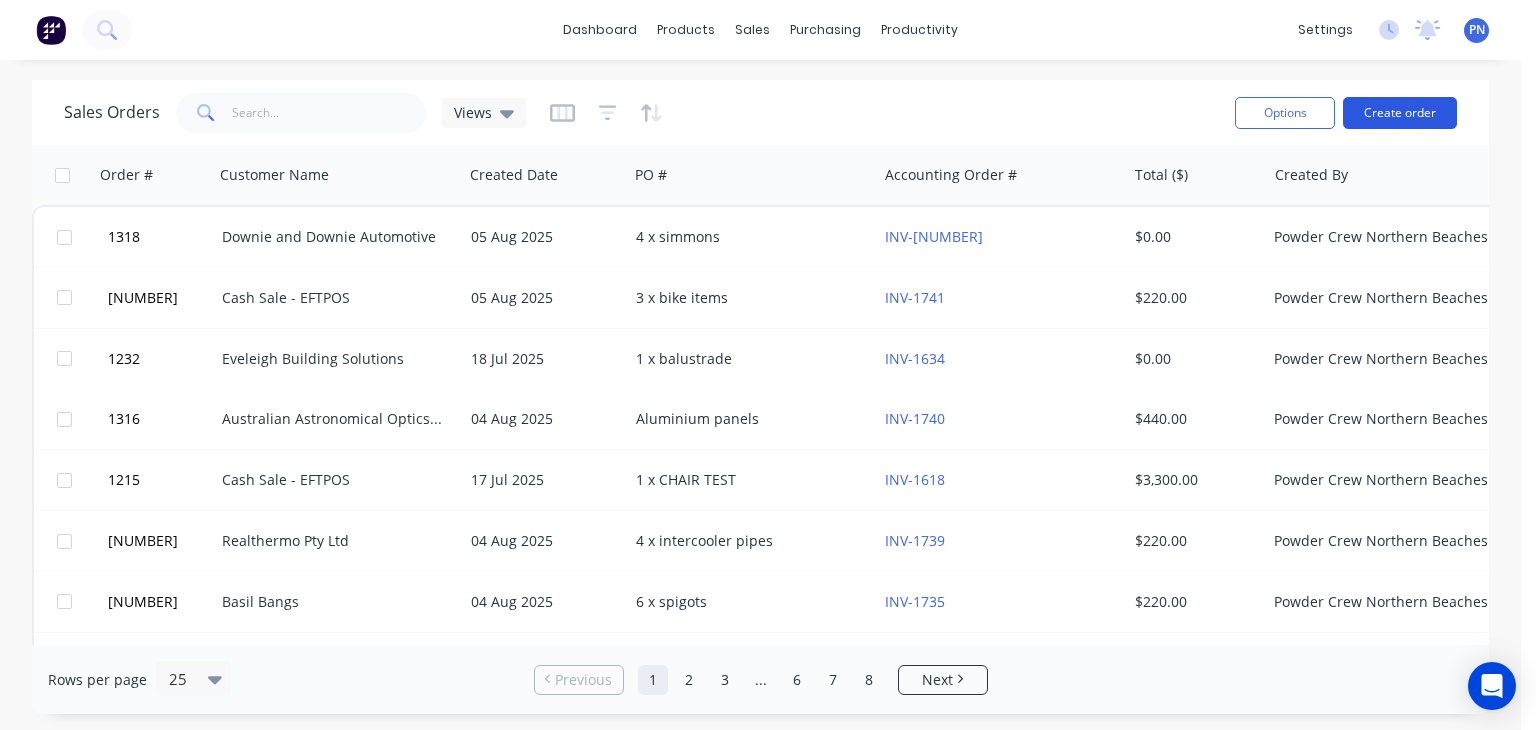 click on "Create order" at bounding box center [1400, 113] 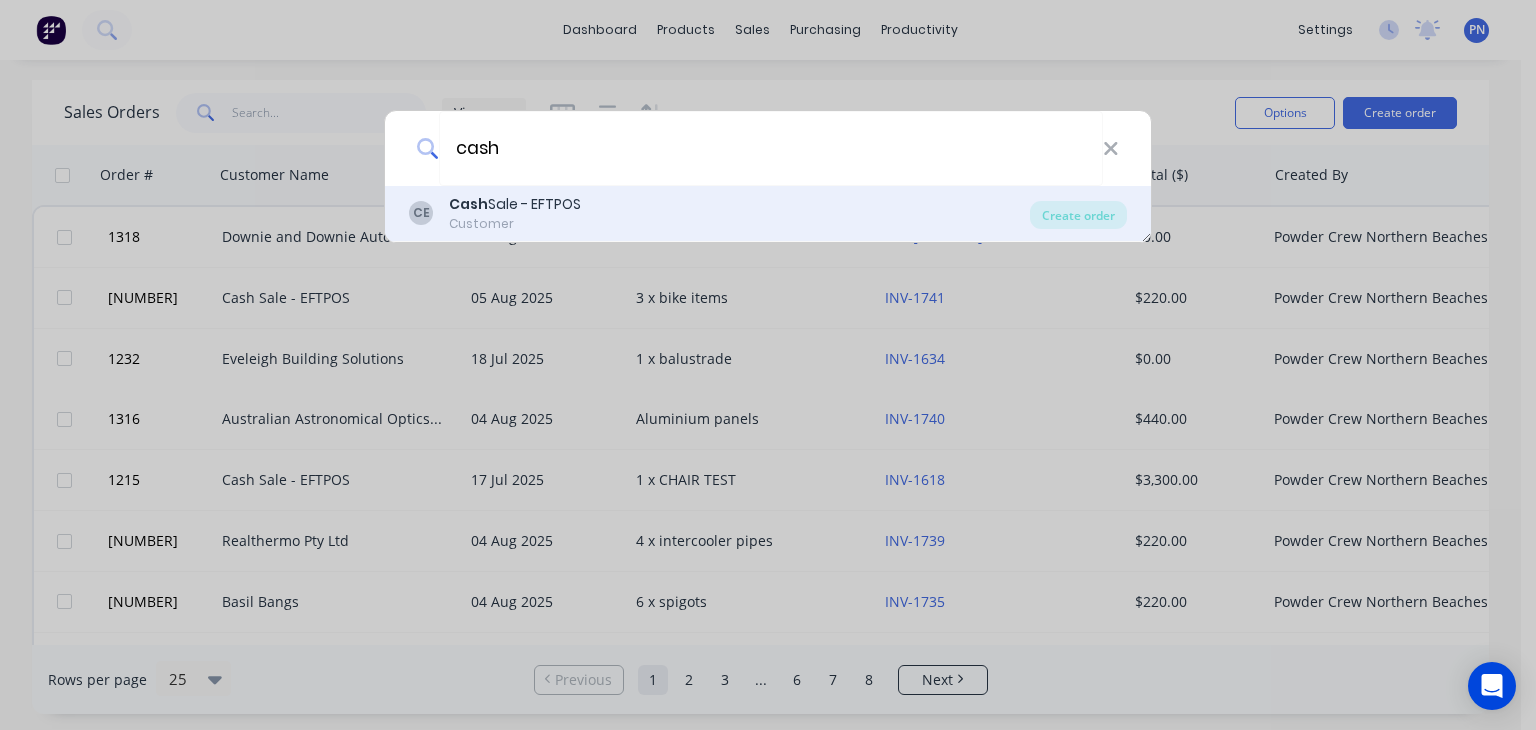type on "cash" 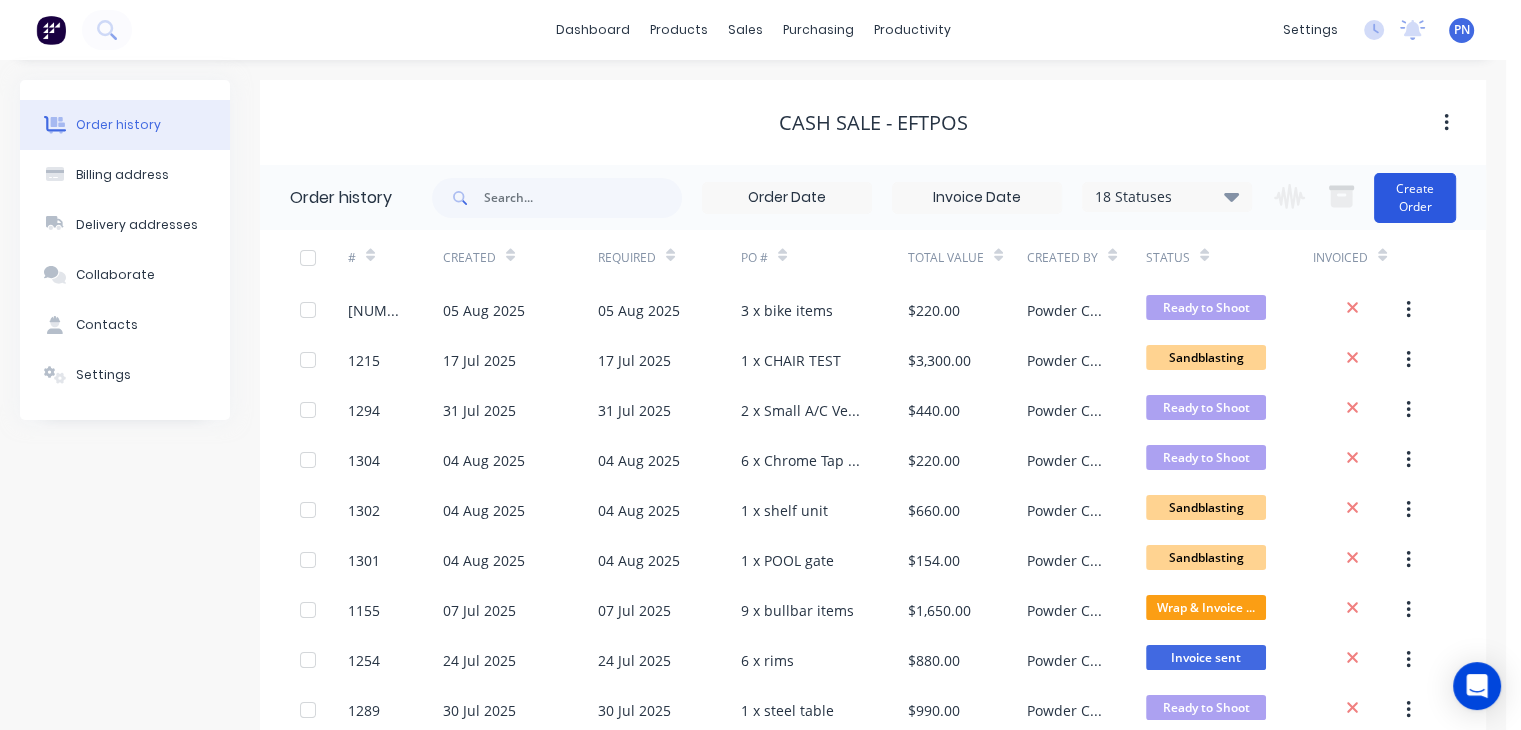 click on "Create Order" at bounding box center [1415, 198] 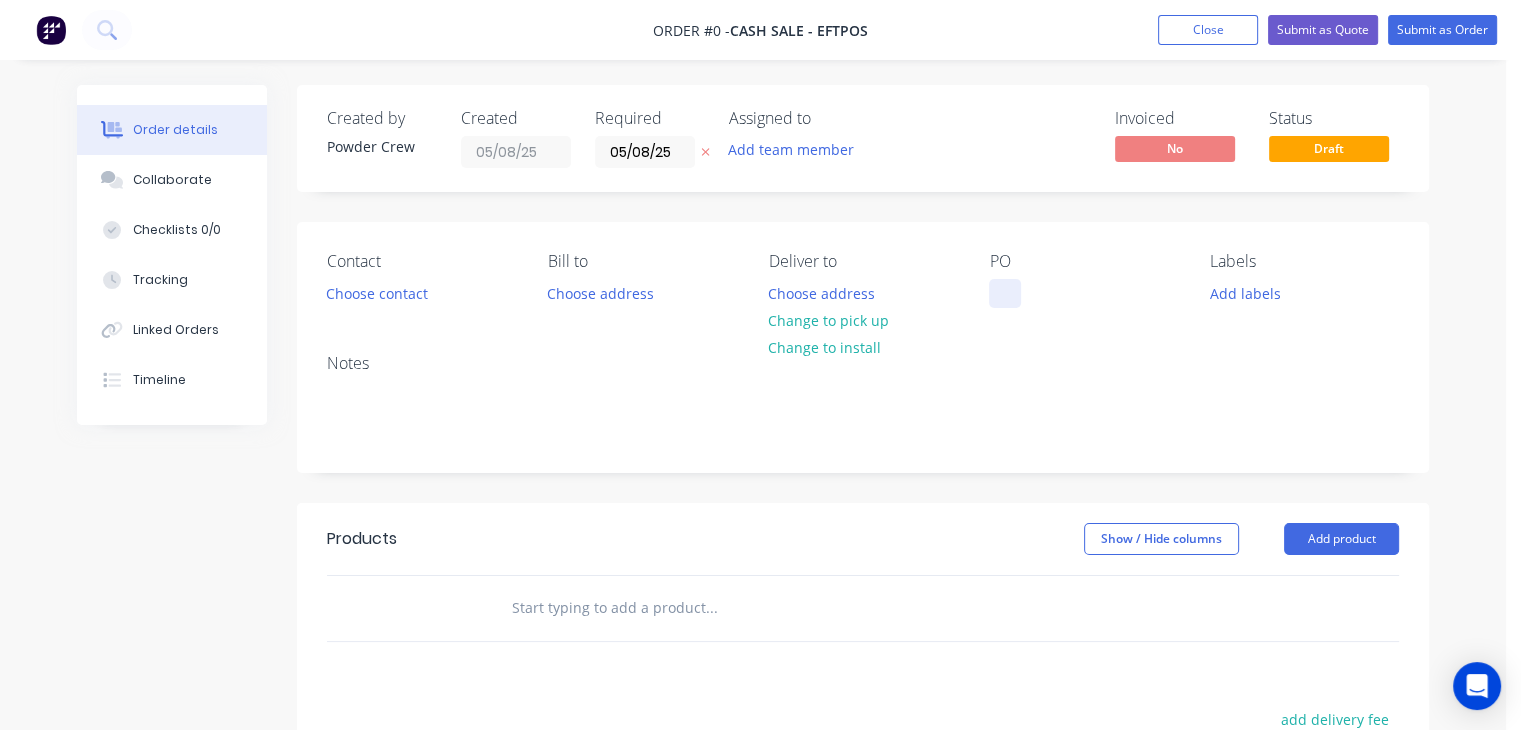click at bounding box center [1005, 293] 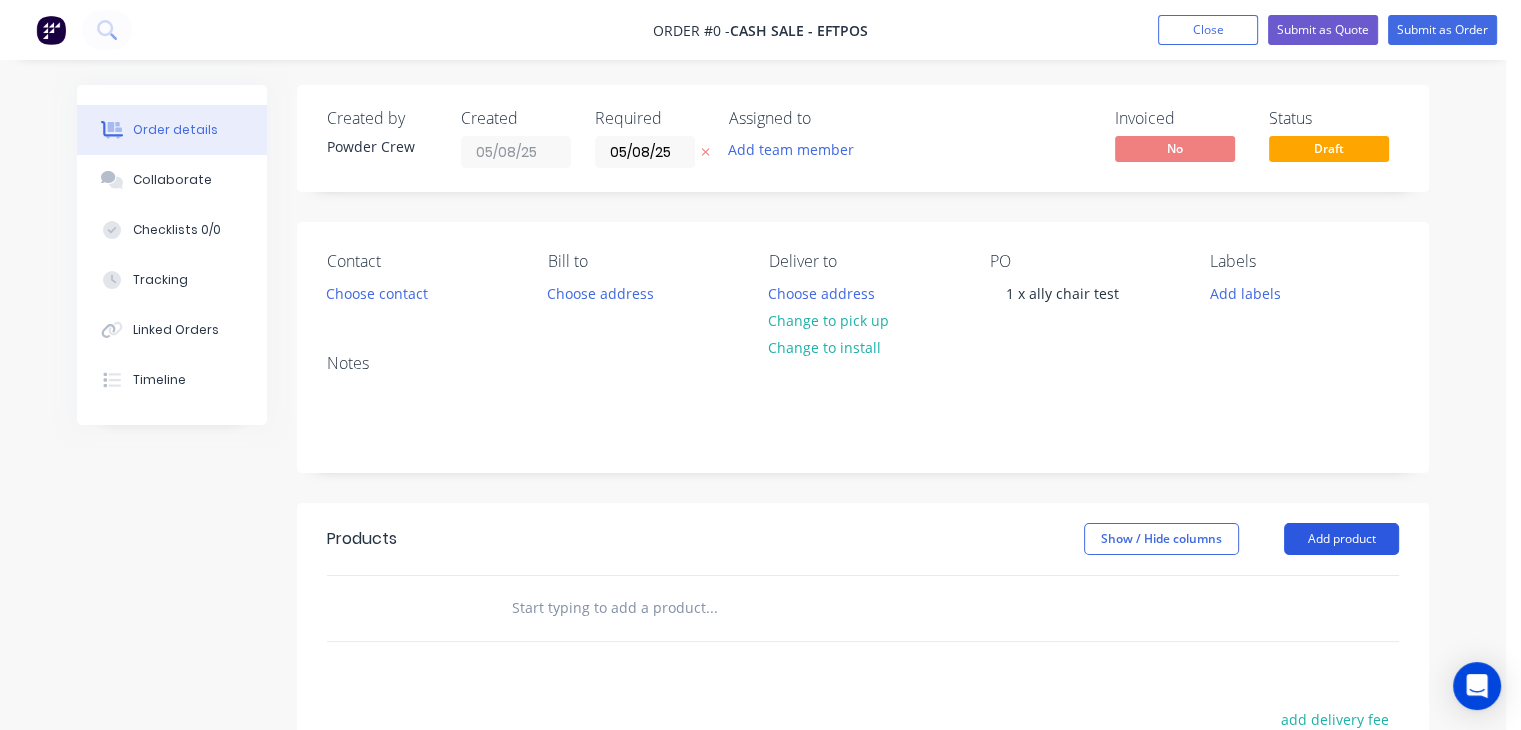 click on "Order details Collaborate Checklists 0/0 Tracking Linked Orders Timeline   Order details   Collaborate   Checklists   Tracking   Linked Orders   Timeline Created by Powder Crew Created 05/08/25 Required 05/08/25 Assigned to Add team member Invoiced No Status Draft Contact Choose contact Bill to Choose address Deliver to Choose address Change to pick up Change to install PO 1 x ally chair test Labels Add labels Notes Products Show / Hide columns Add product     add delivery fee add markup add discount Labour $0.00 Sub total $0.00 Margin $0.00  ( 0 %) Tax $0.00 Total $0.00" at bounding box center (753, 618) 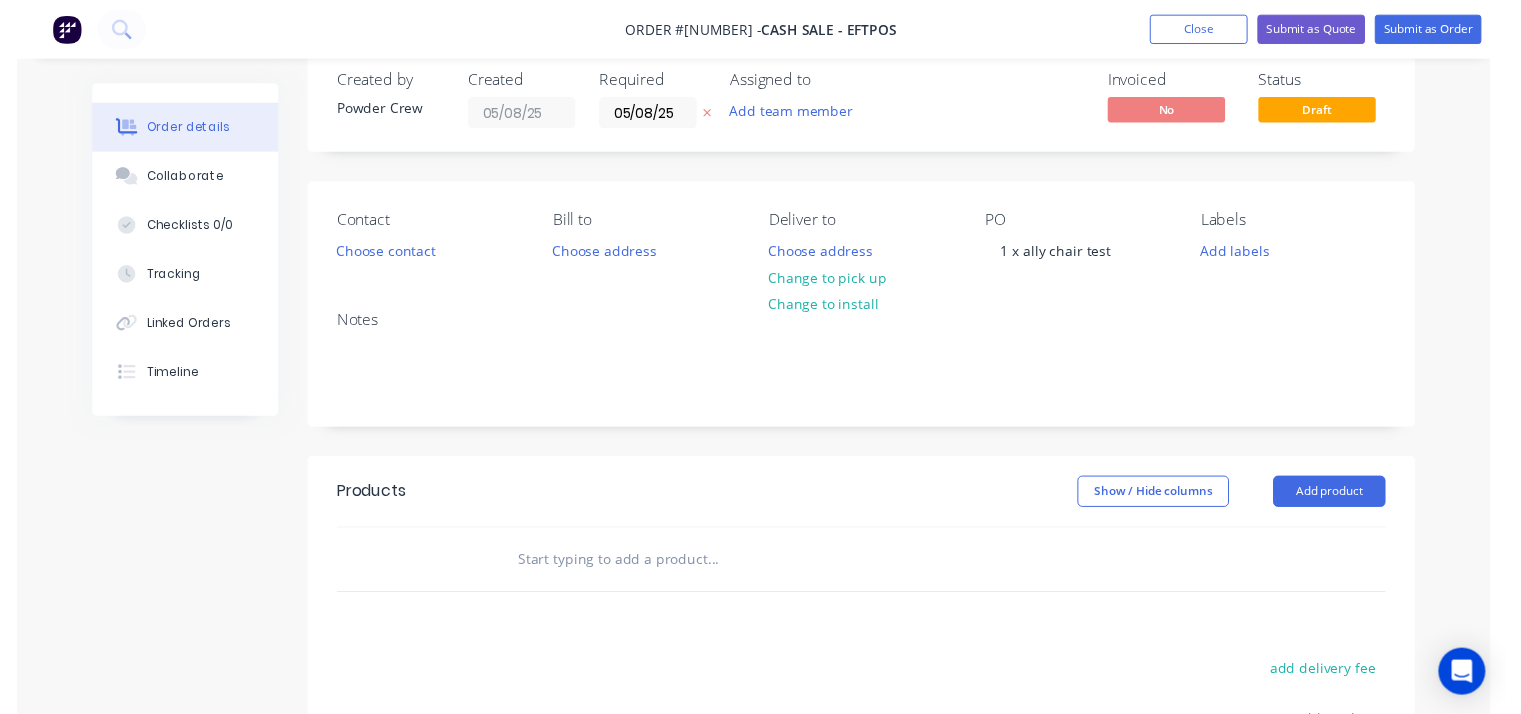 scroll, scrollTop: 100, scrollLeft: 0, axis: vertical 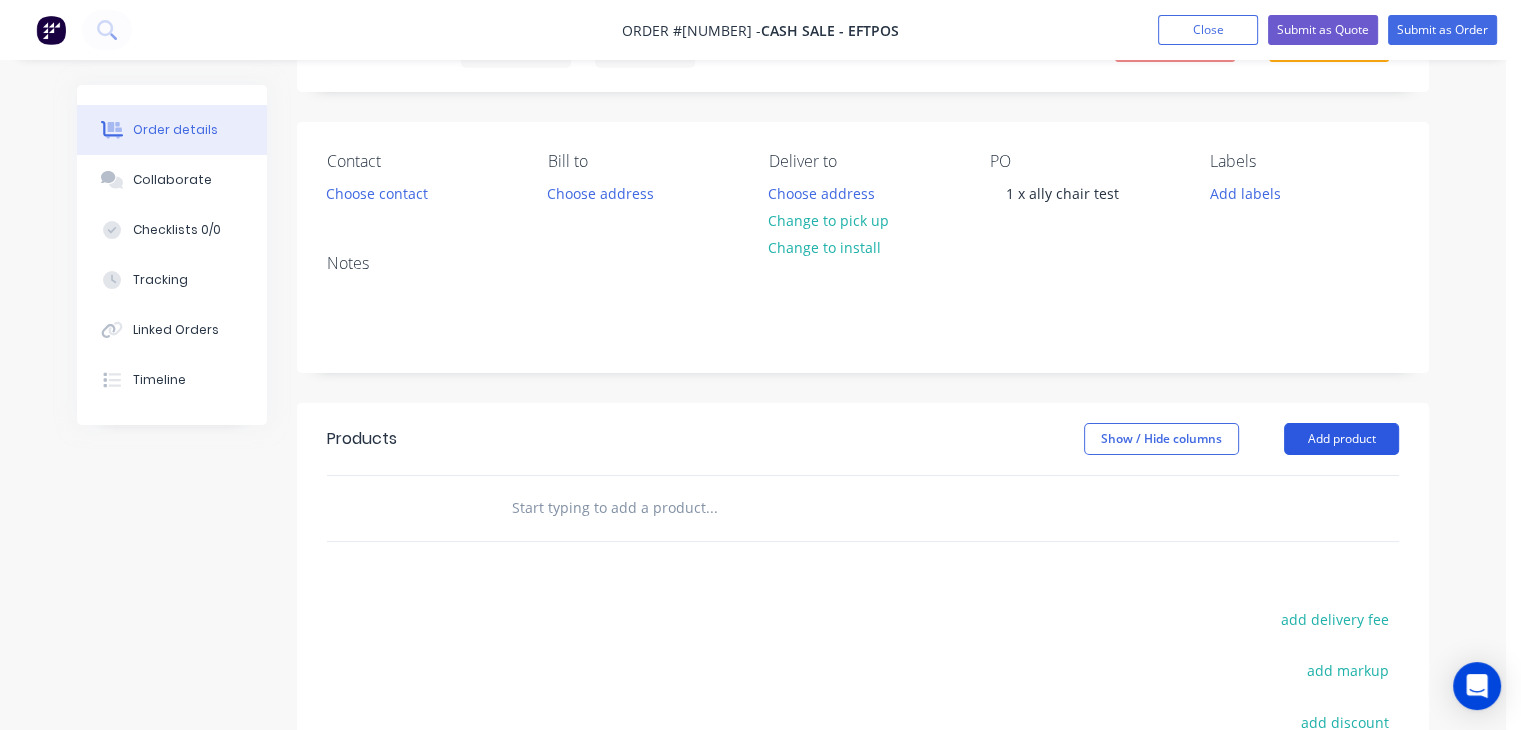 click on "Add product" at bounding box center (1341, 439) 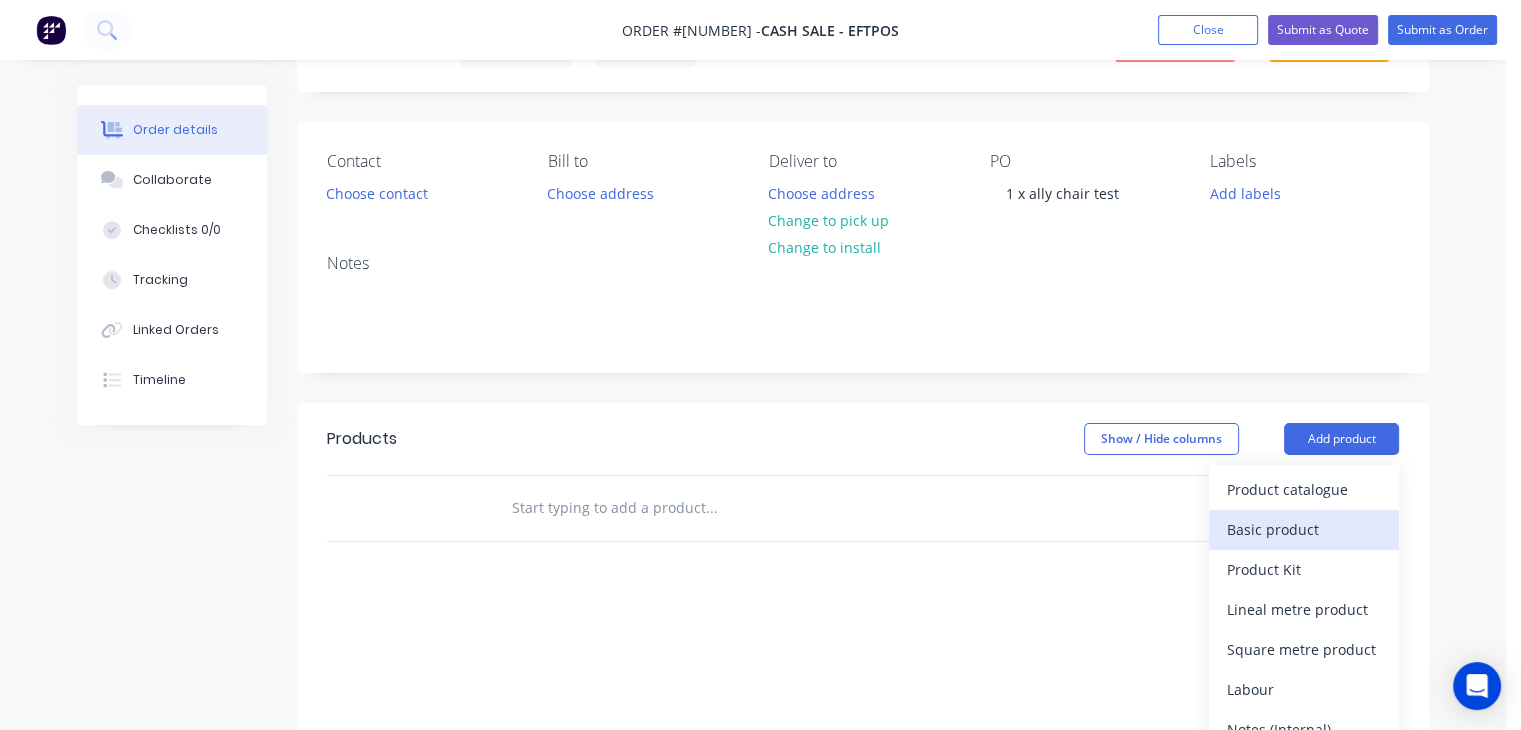 click on "Basic product" at bounding box center (1304, 529) 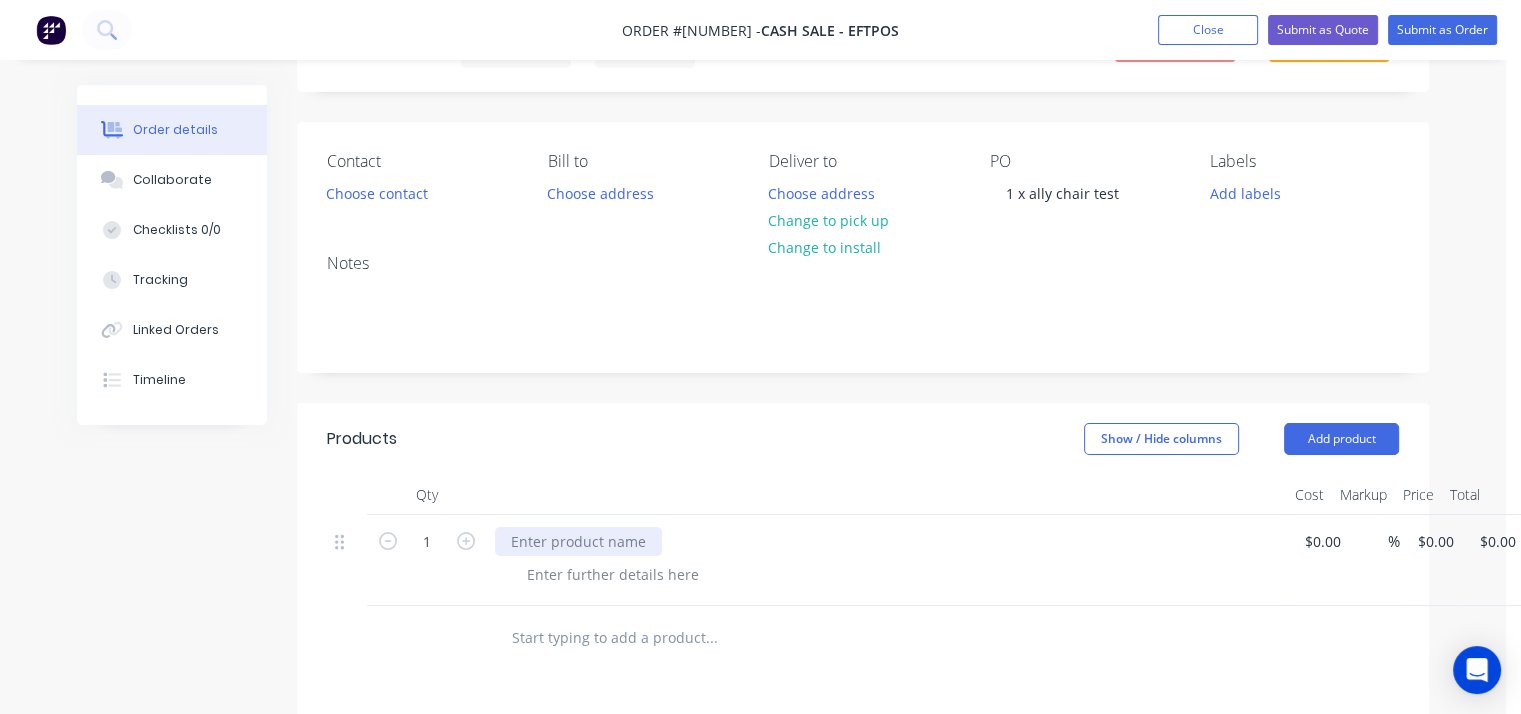 click at bounding box center [578, 541] 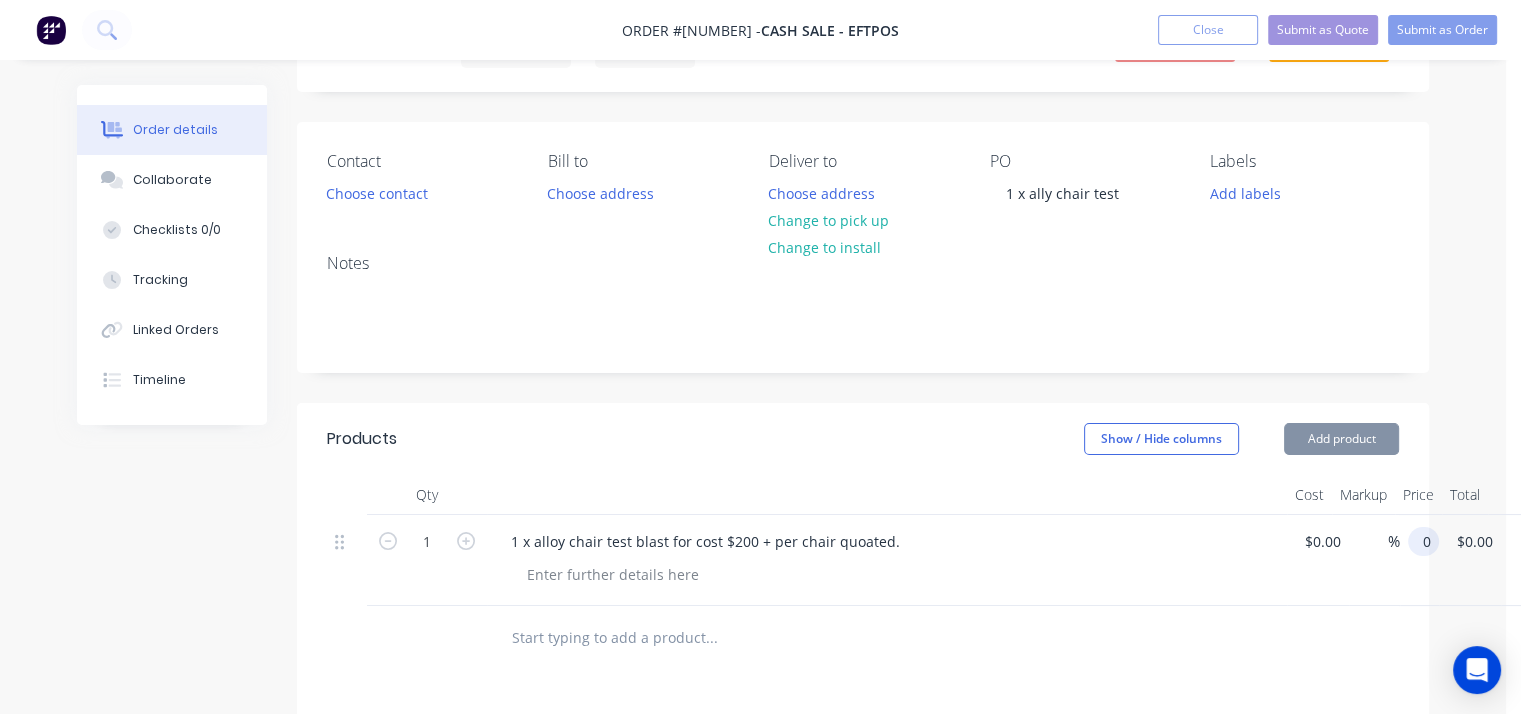click on "0" at bounding box center [1427, 541] 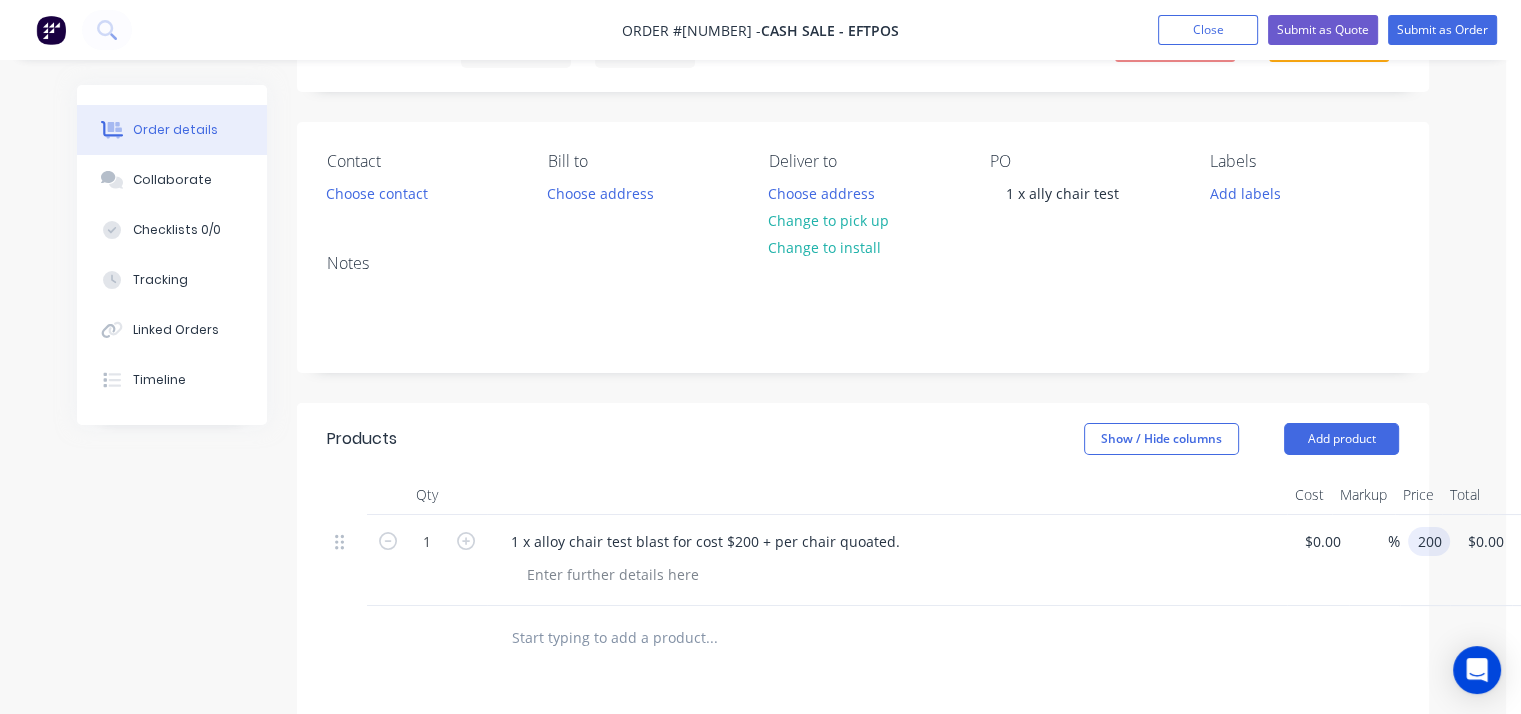 type on "$200.00" 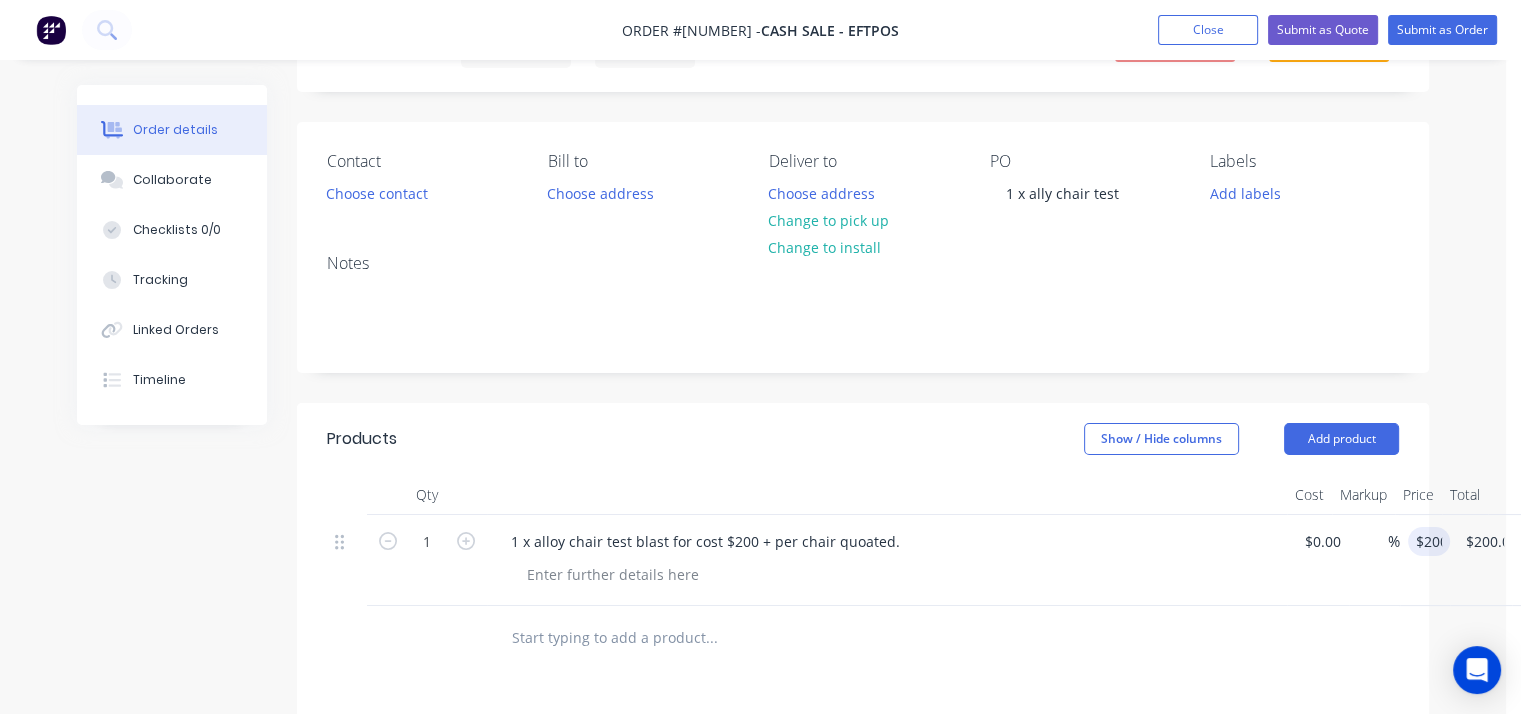 click at bounding box center (895, 574) 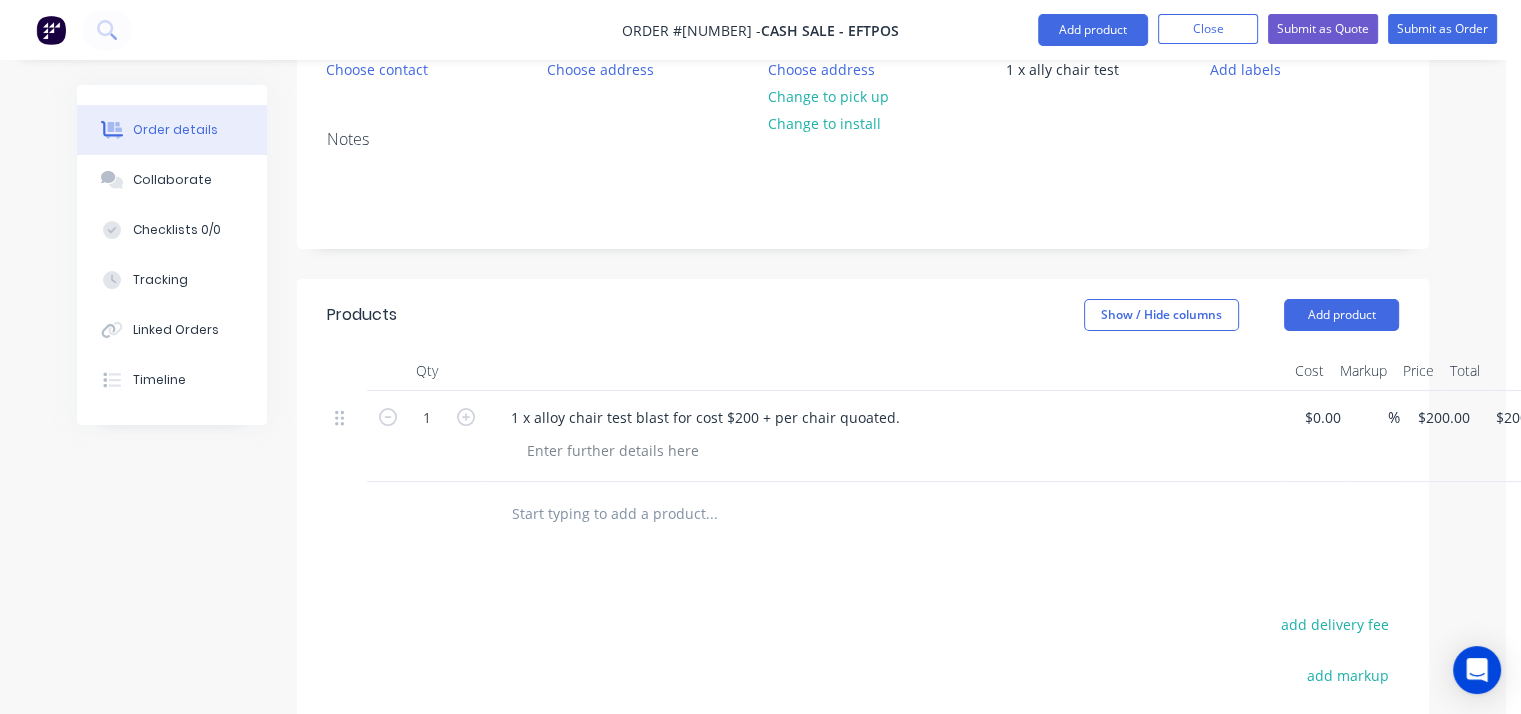 scroll, scrollTop: 0, scrollLeft: 0, axis: both 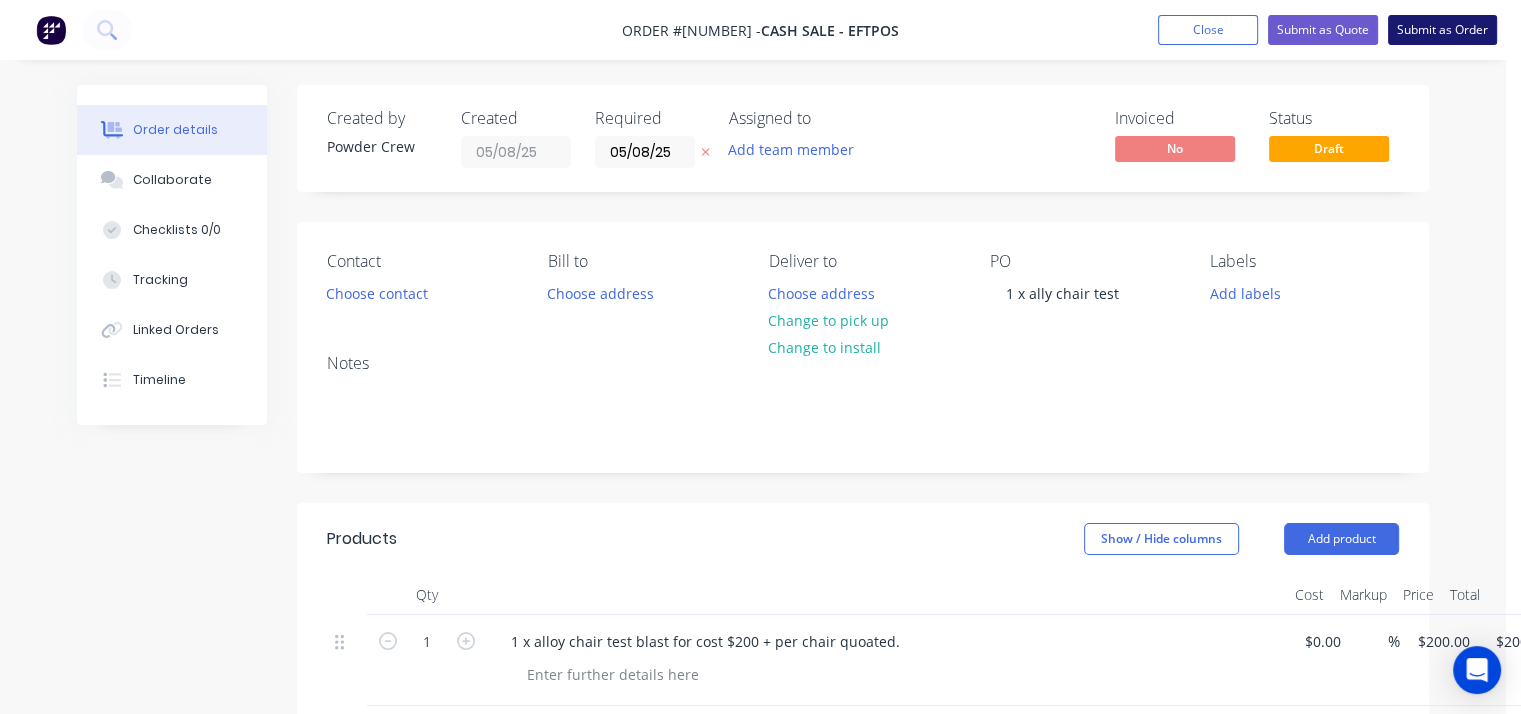 click on "Submit as Order" at bounding box center [1442, 30] 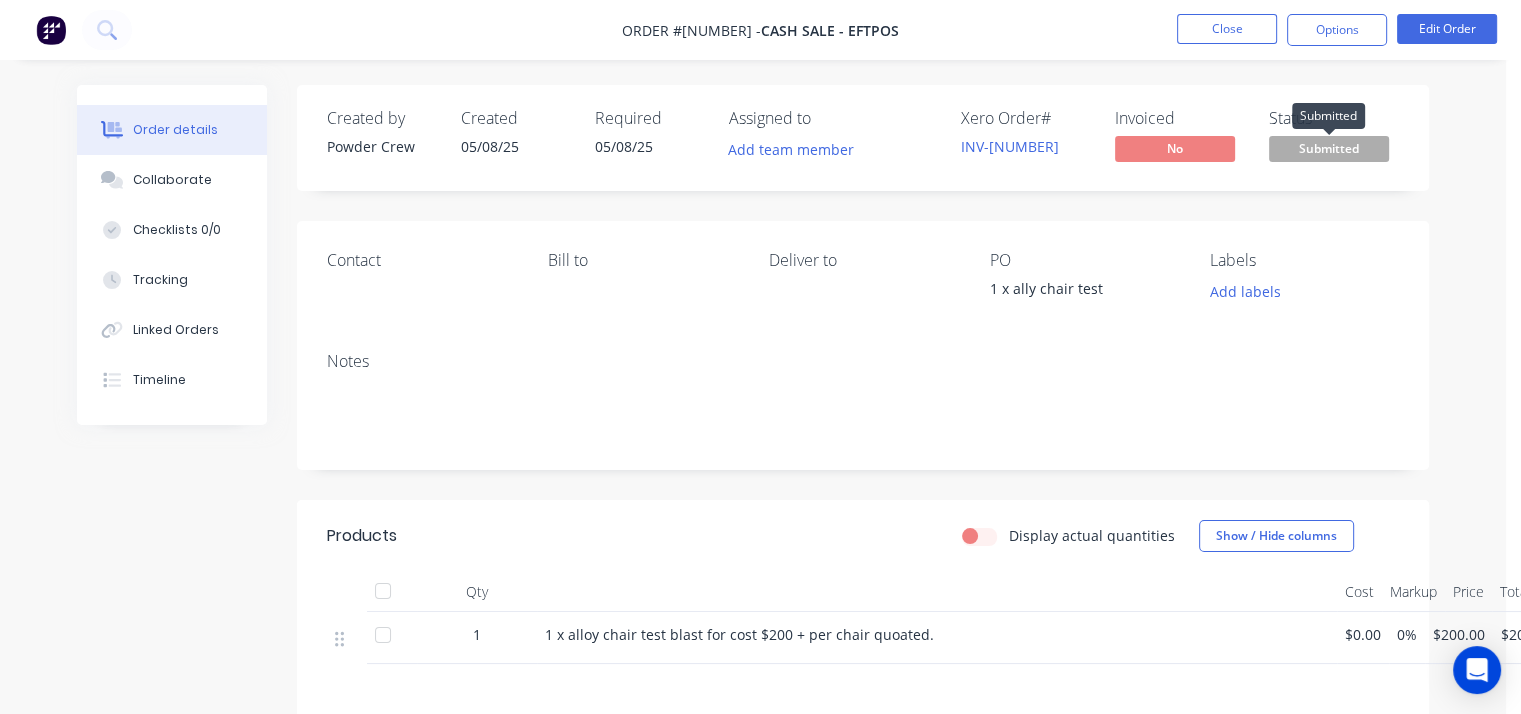 click on "Submitted" at bounding box center (1329, 148) 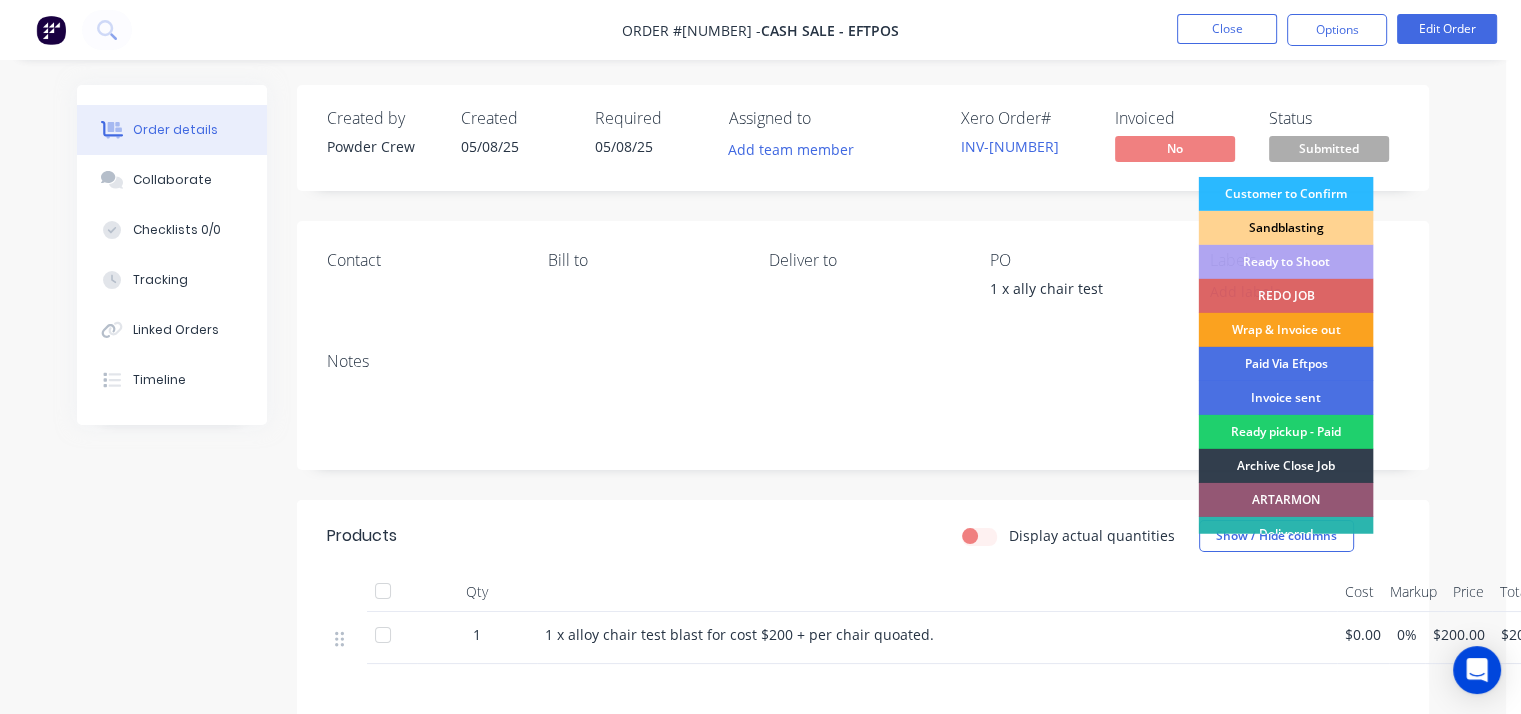 click on "Sandblasting" at bounding box center [1285, 228] 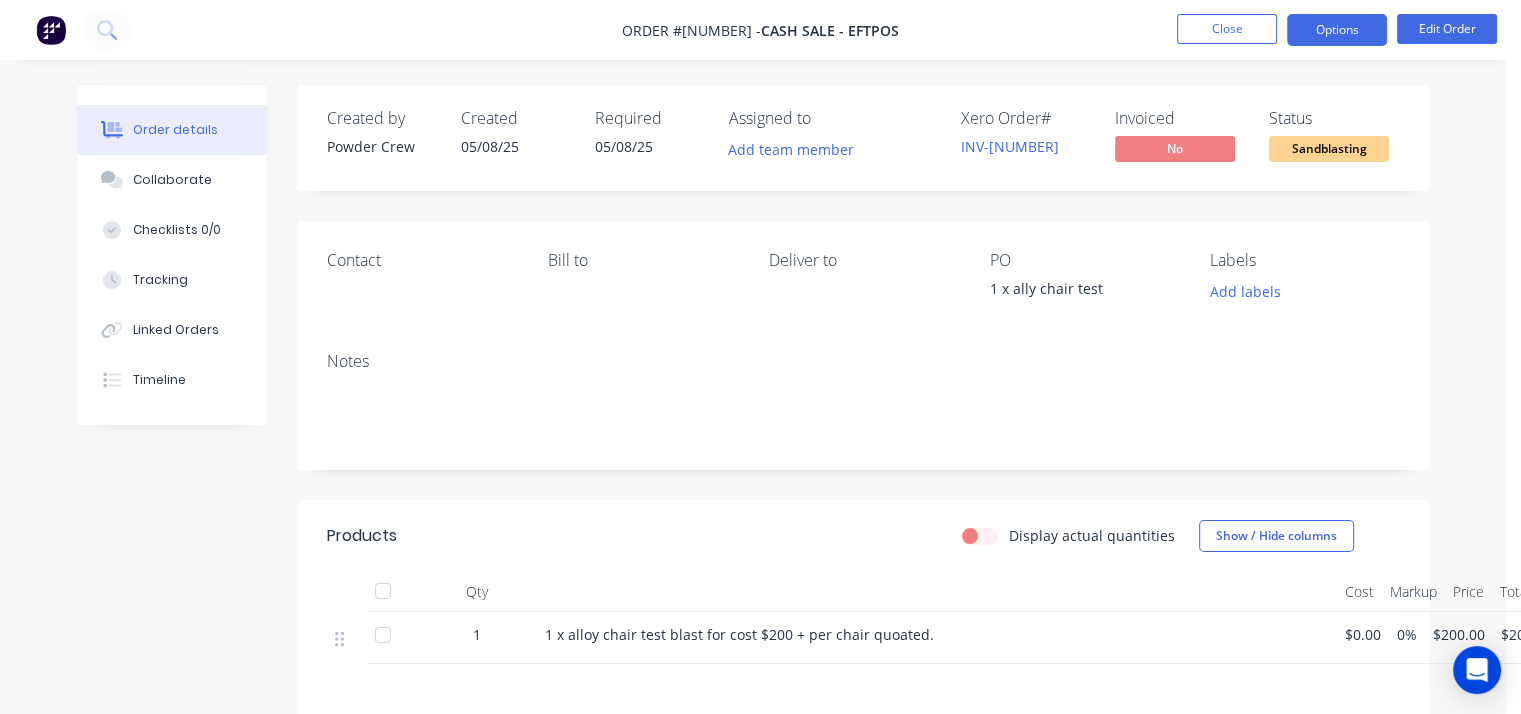 click on "Options" at bounding box center [1337, 30] 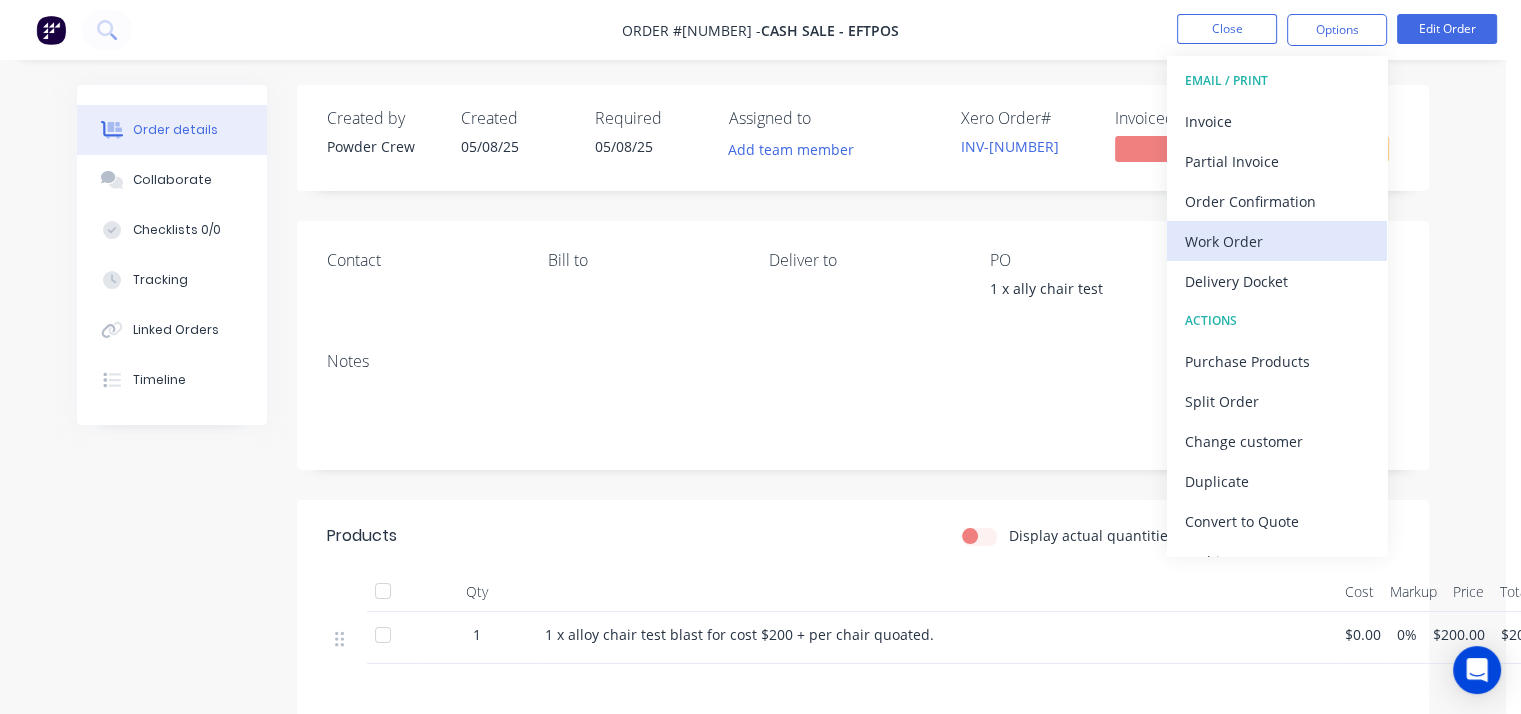 click on "Work Order" at bounding box center [1277, 241] 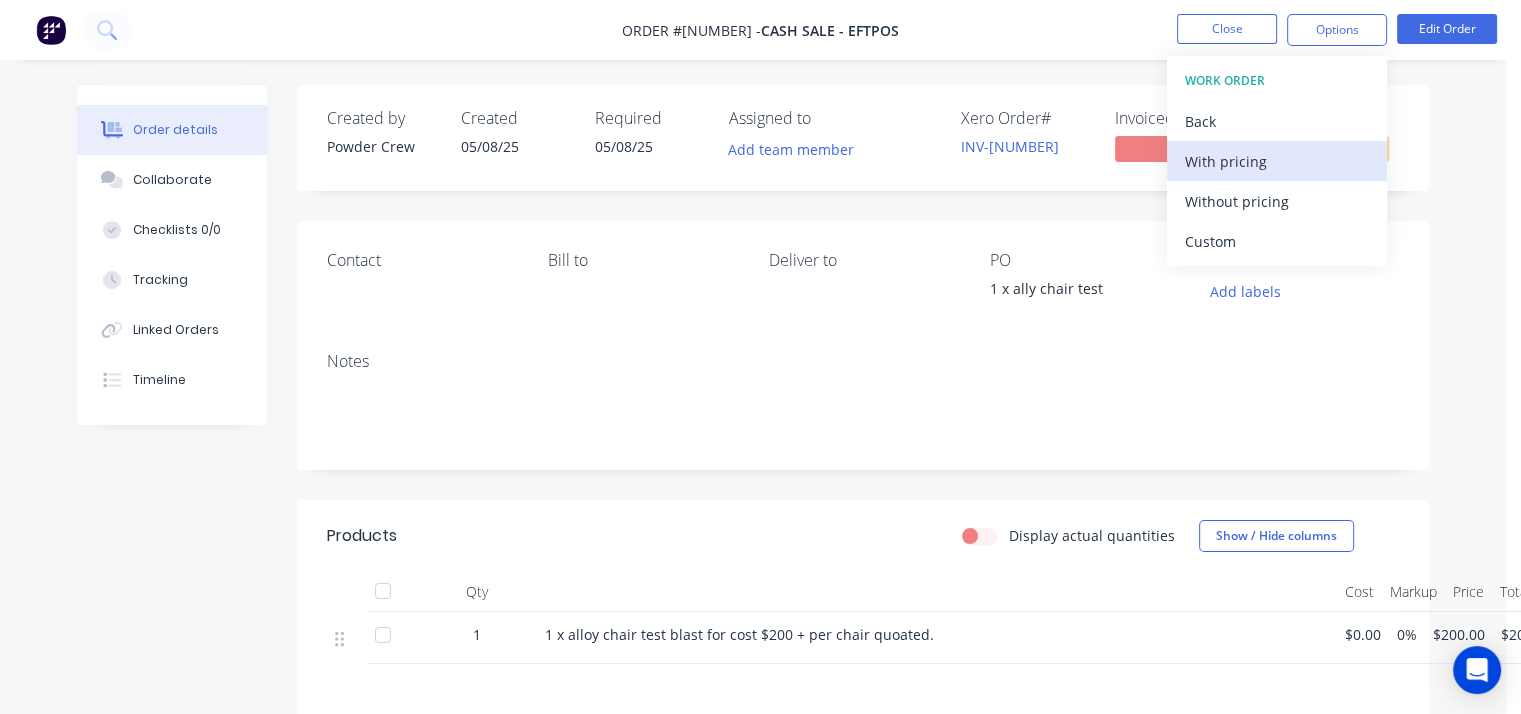 click on "With pricing" at bounding box center [1277, 161] 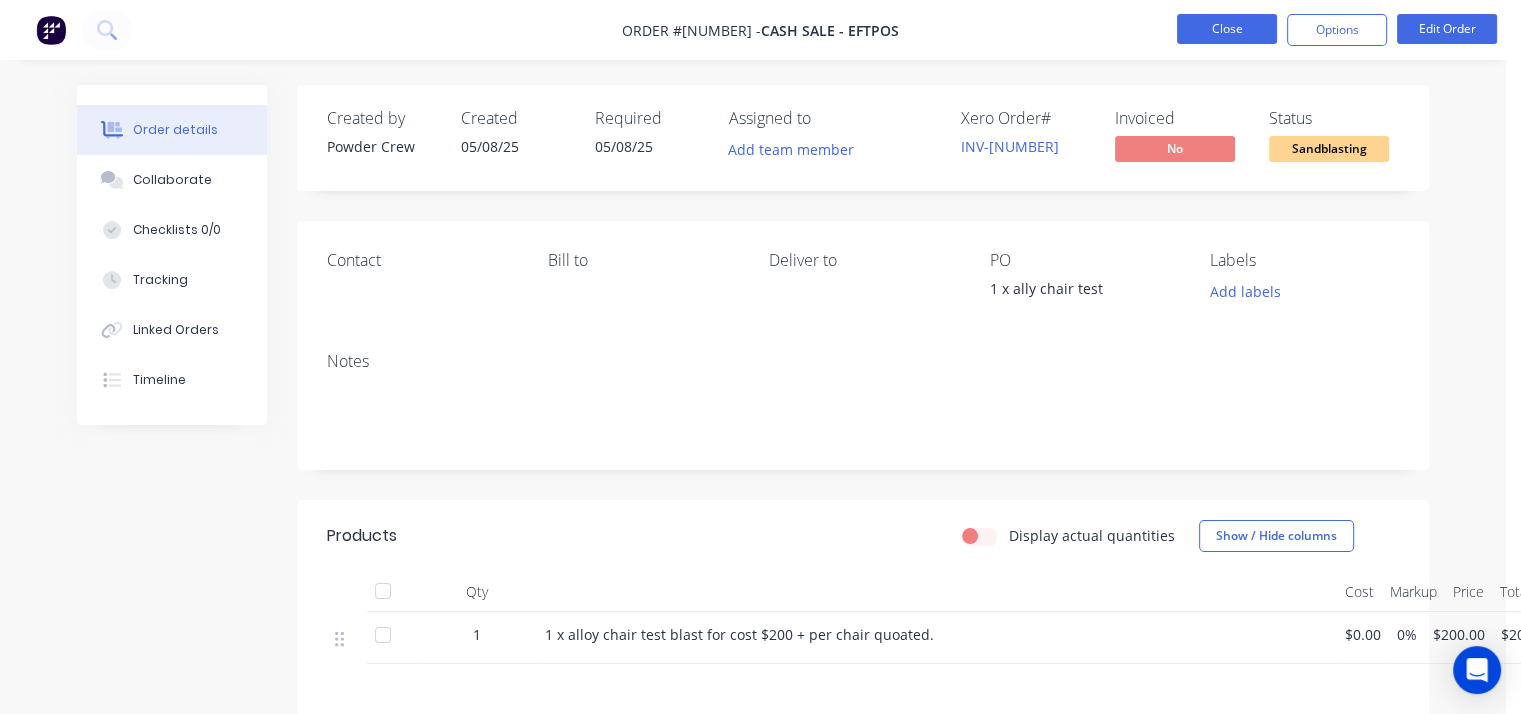 click on "Close" at bounding box center (1227, 29) 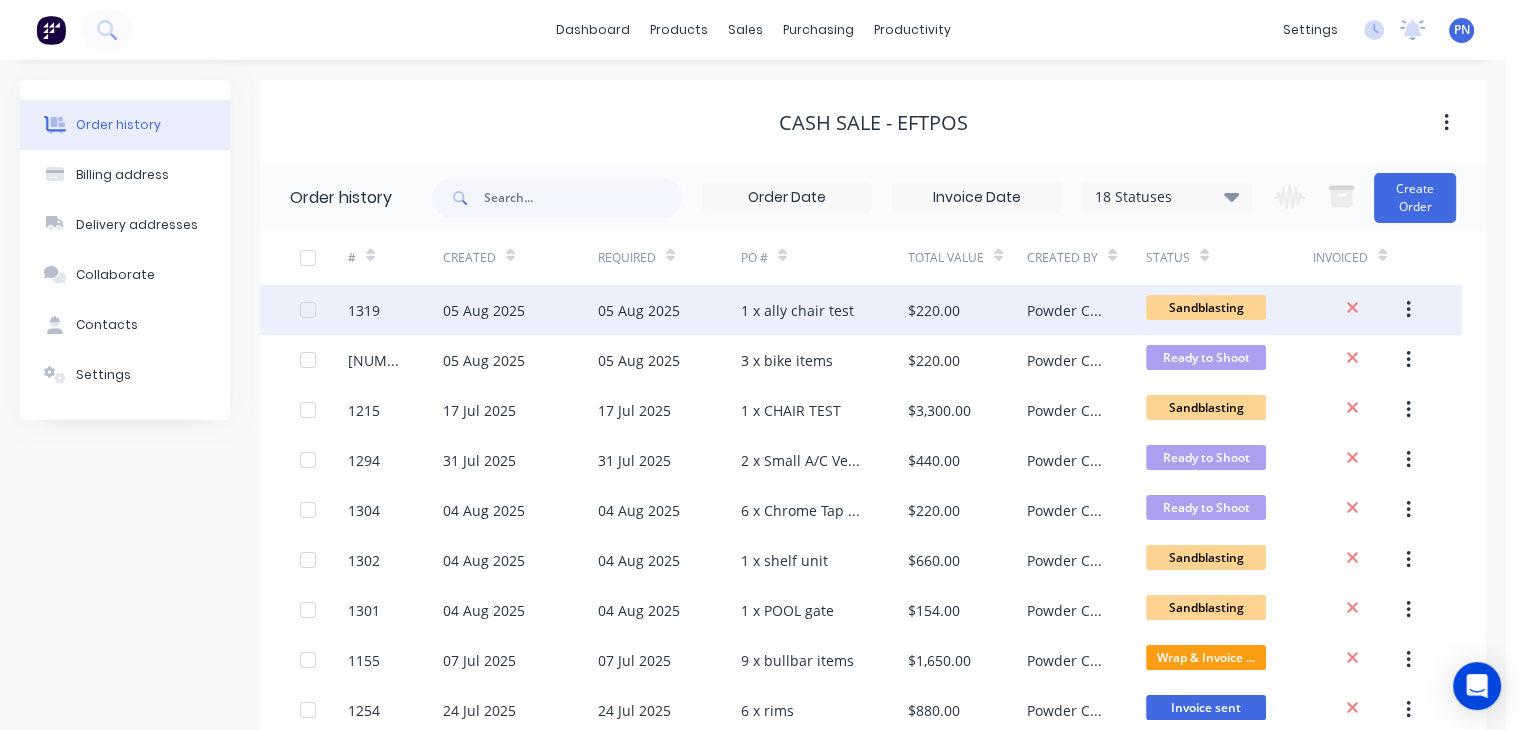 click on "1 x ally chair test" at bounding box center [824, 310] 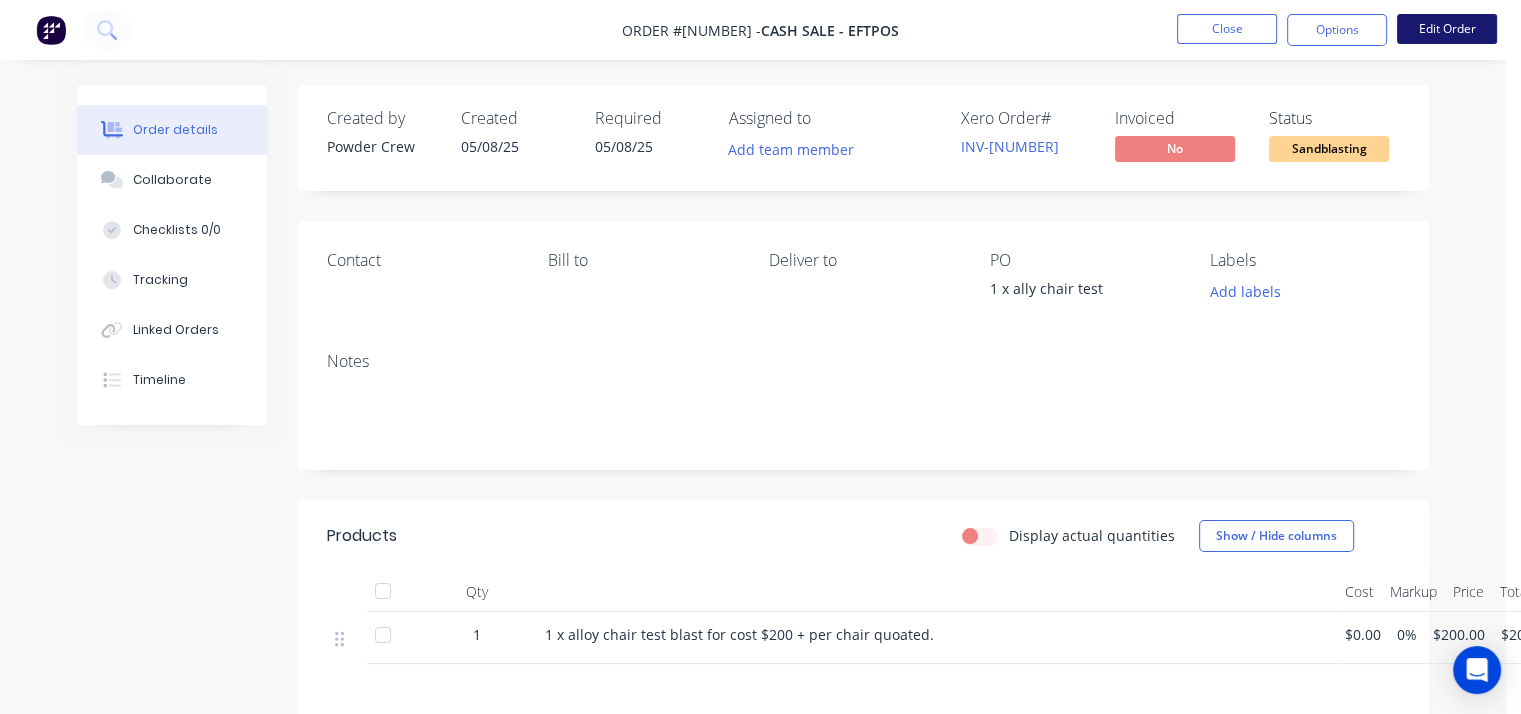 click on "Edit Order" at bounding box center [1447, 29] 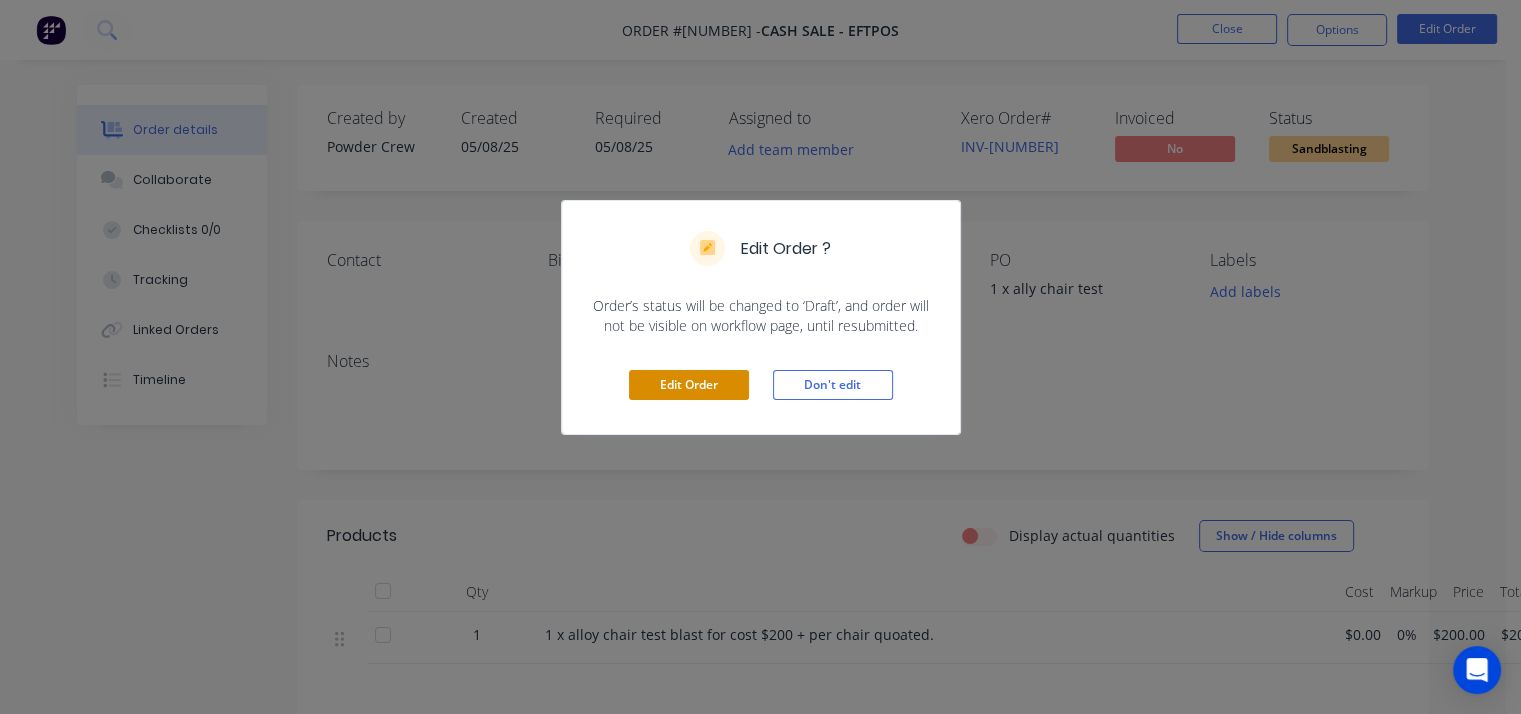 click on "Edit Order" at bounding box center [689, 385] 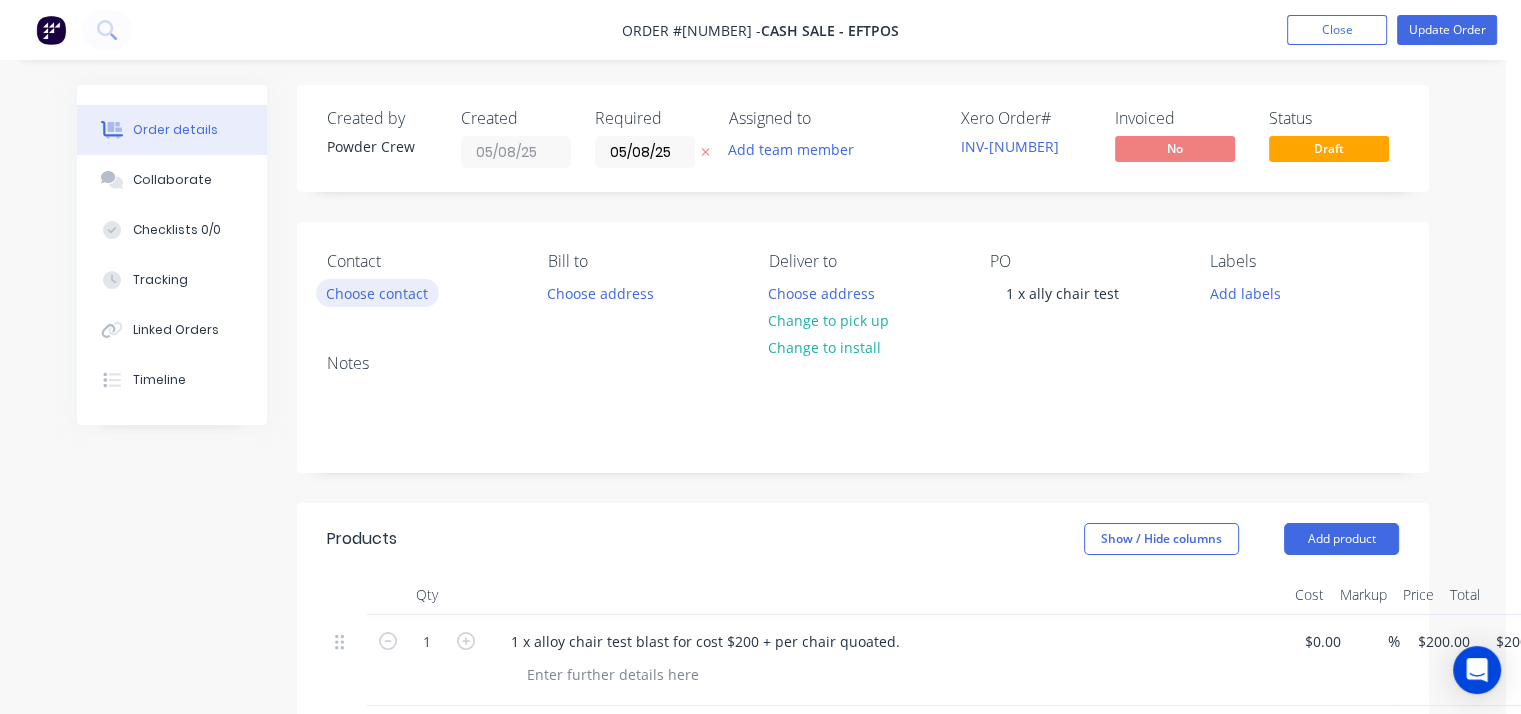 click on "Choose contact" at bounding box center [377, 292] 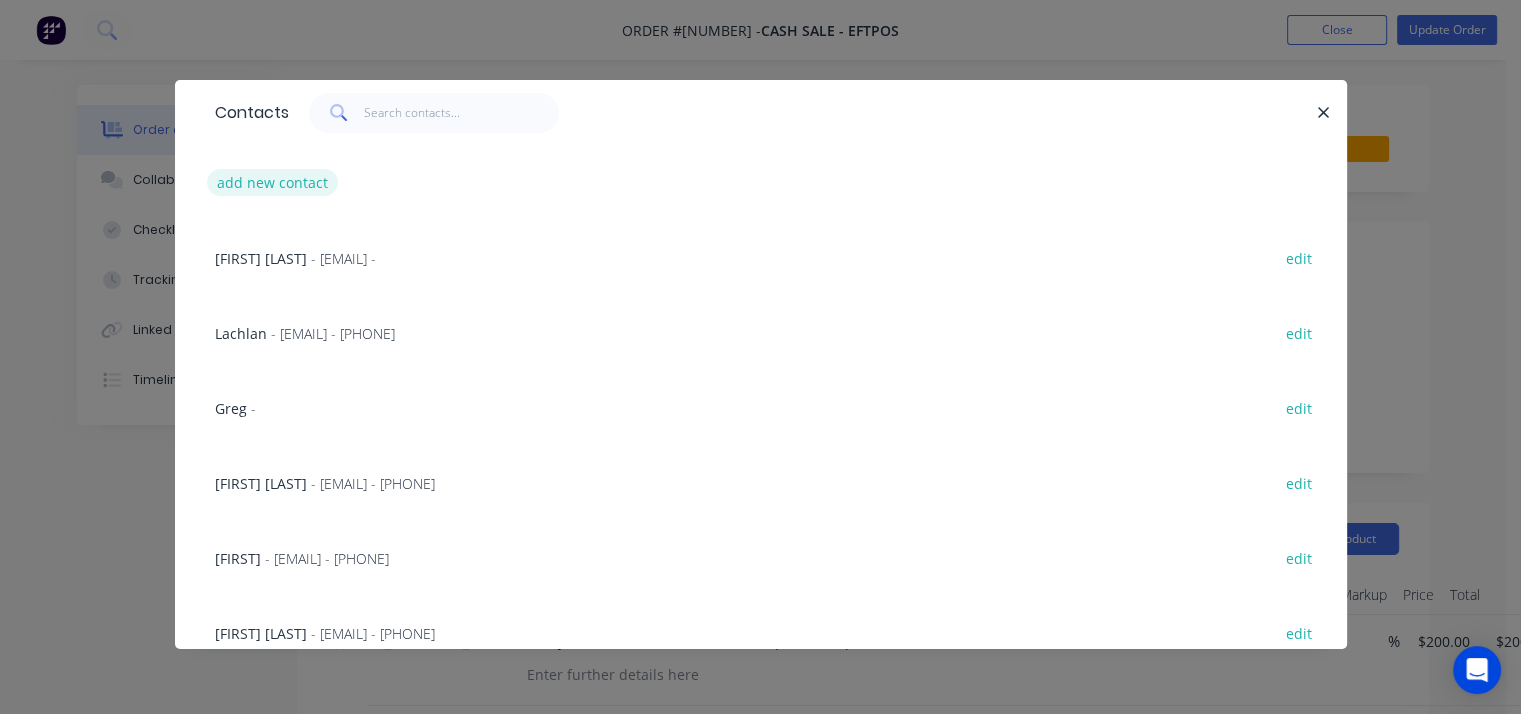 click on "add new contact" at bounding box center (273, 182) 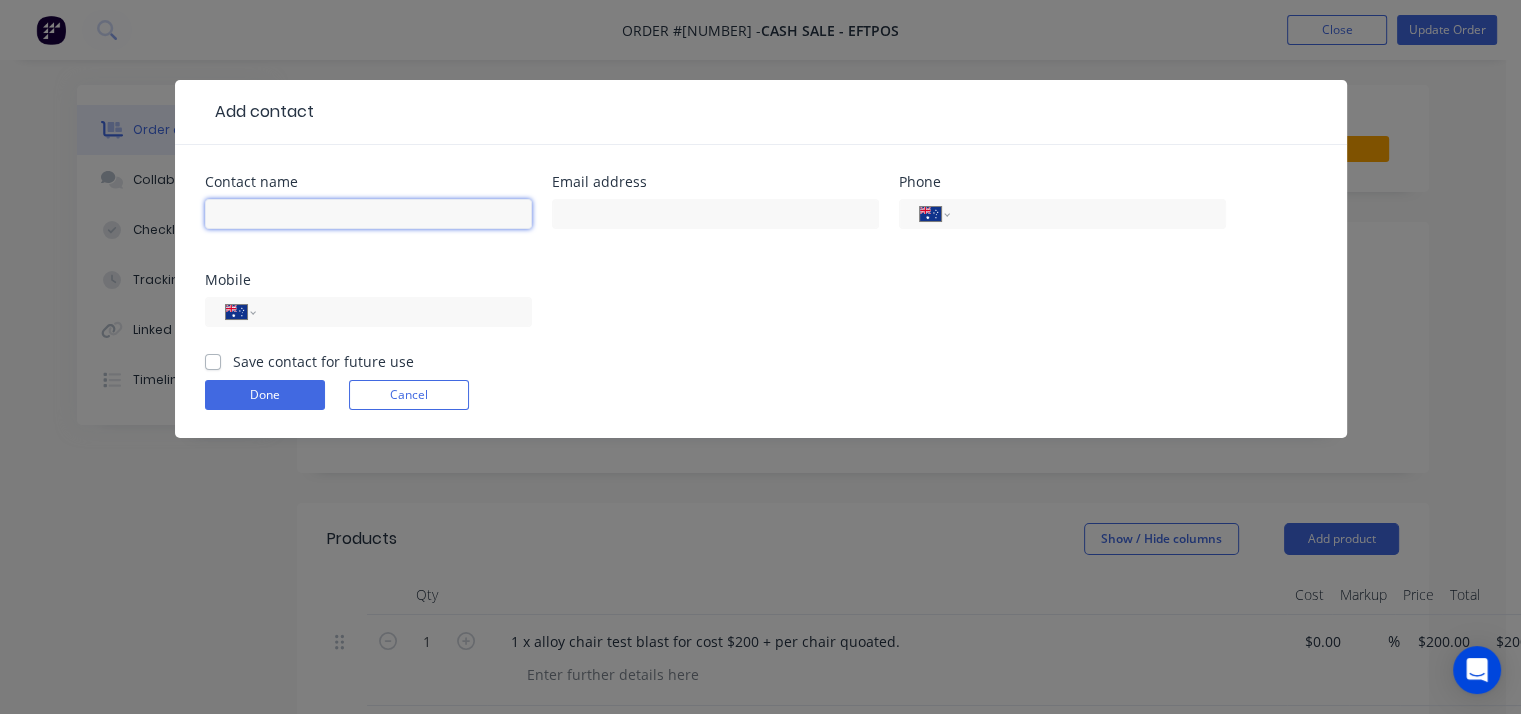 click at bounding box center (368, 214) 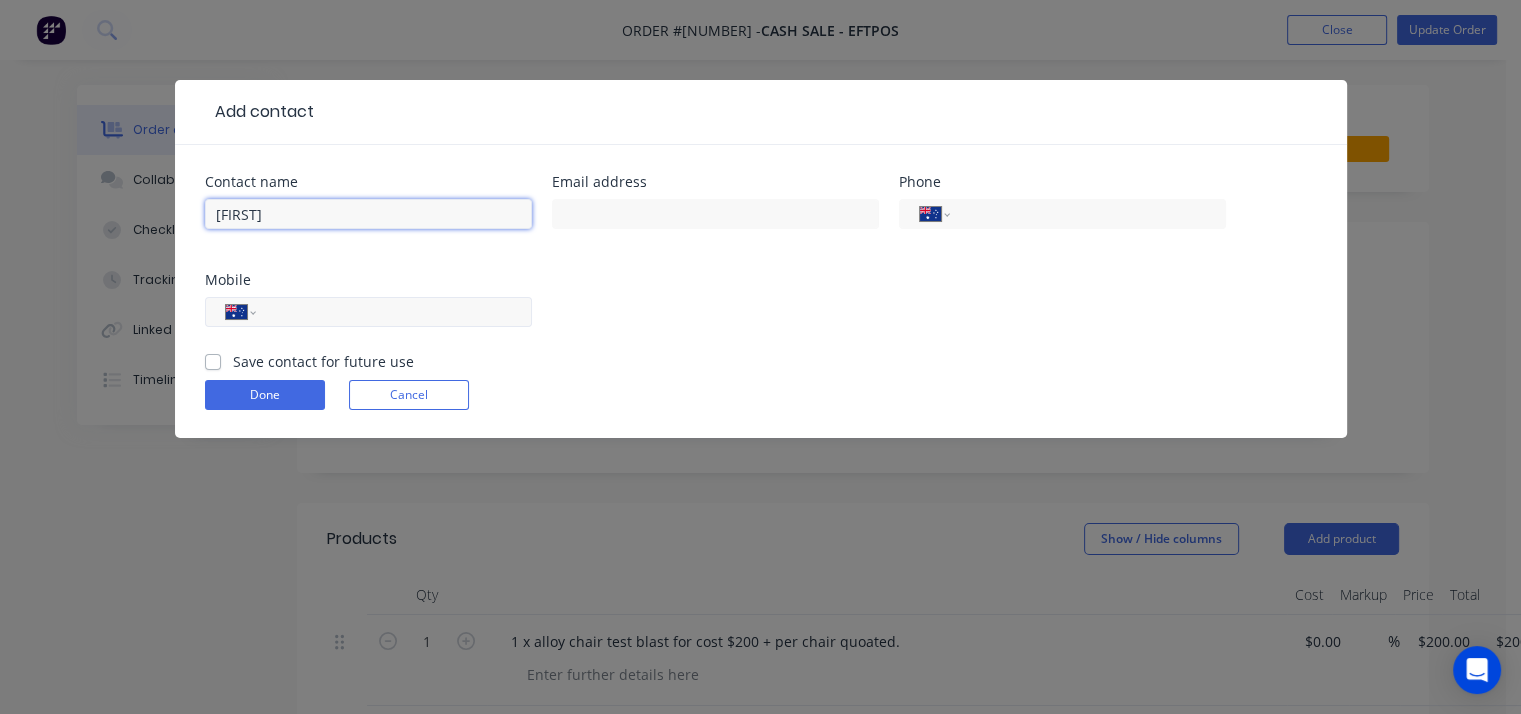 type on "[FIRST]" 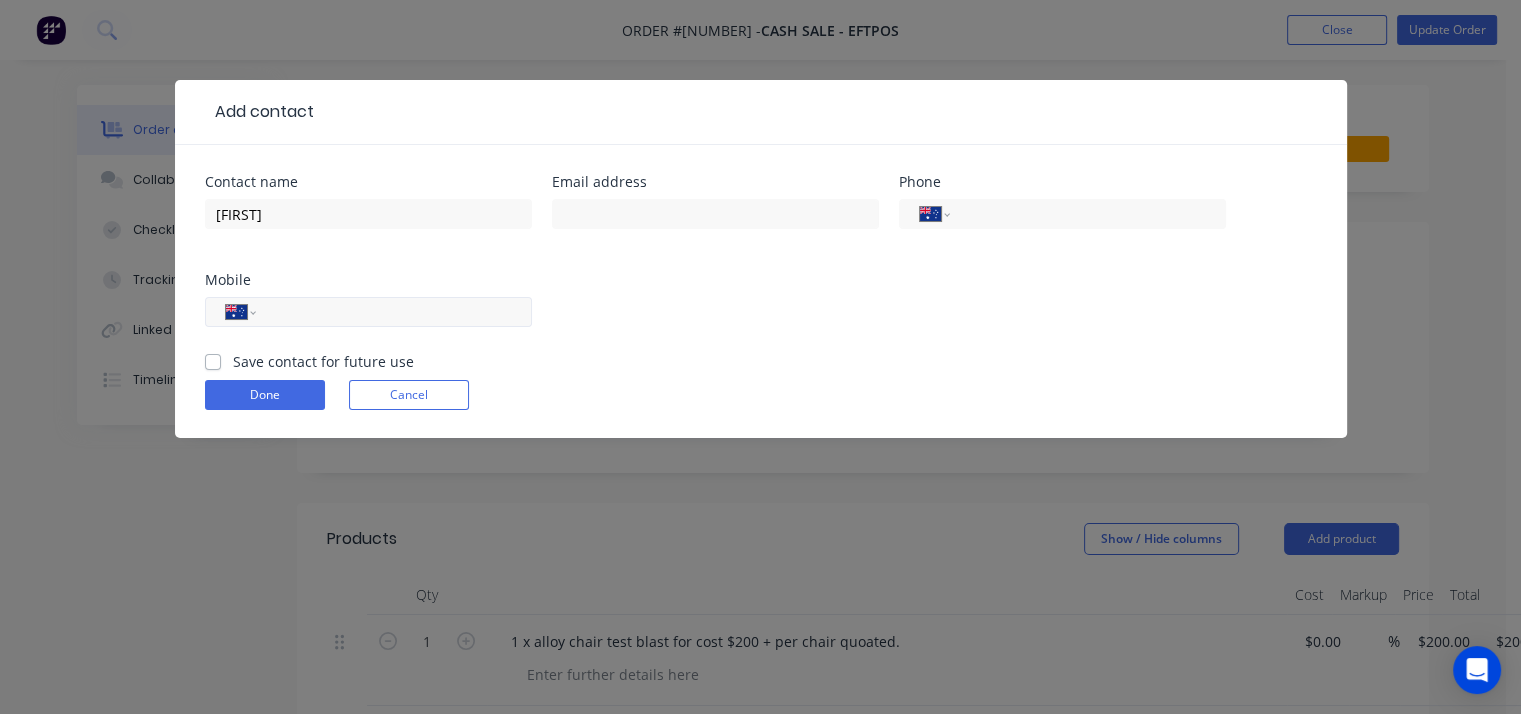 click at bounding box center [390, 312] 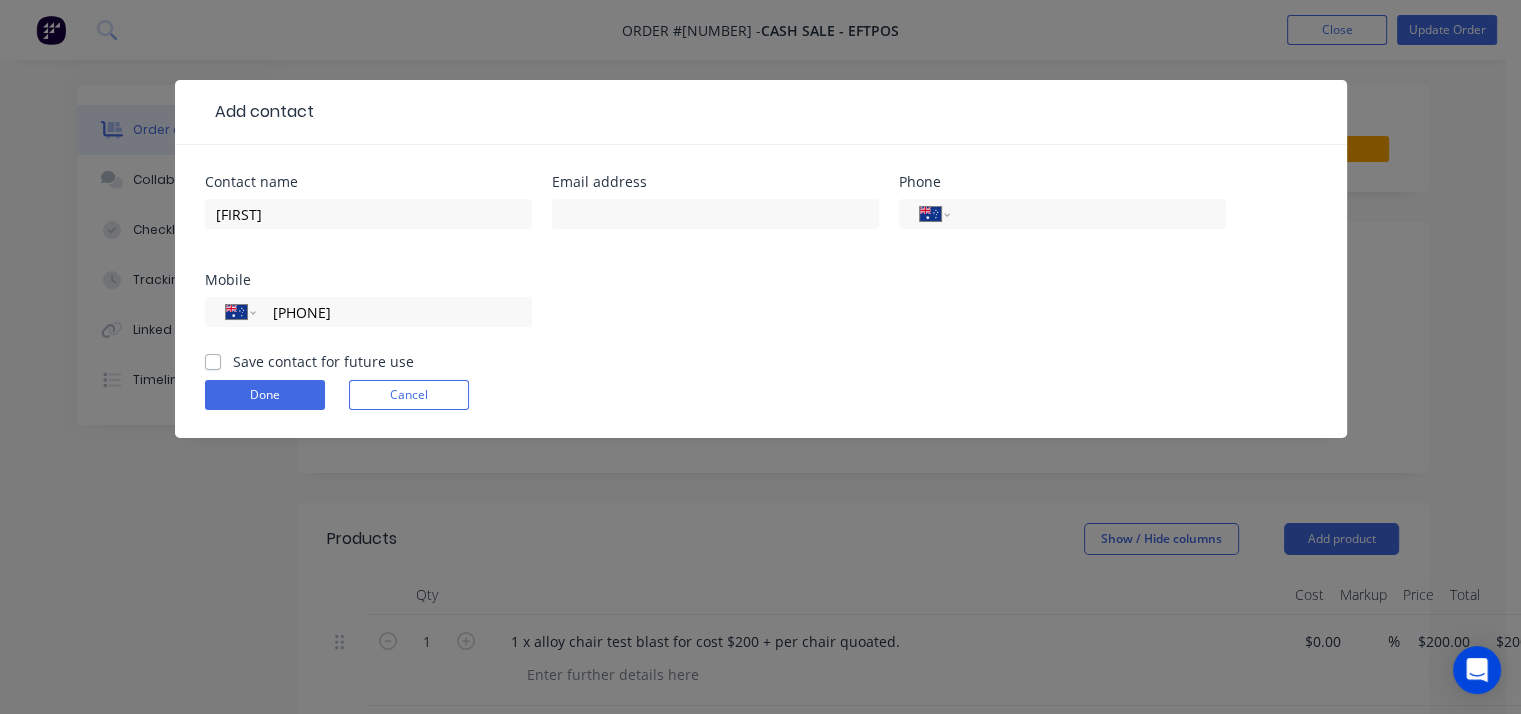 type on "[PHONE]" 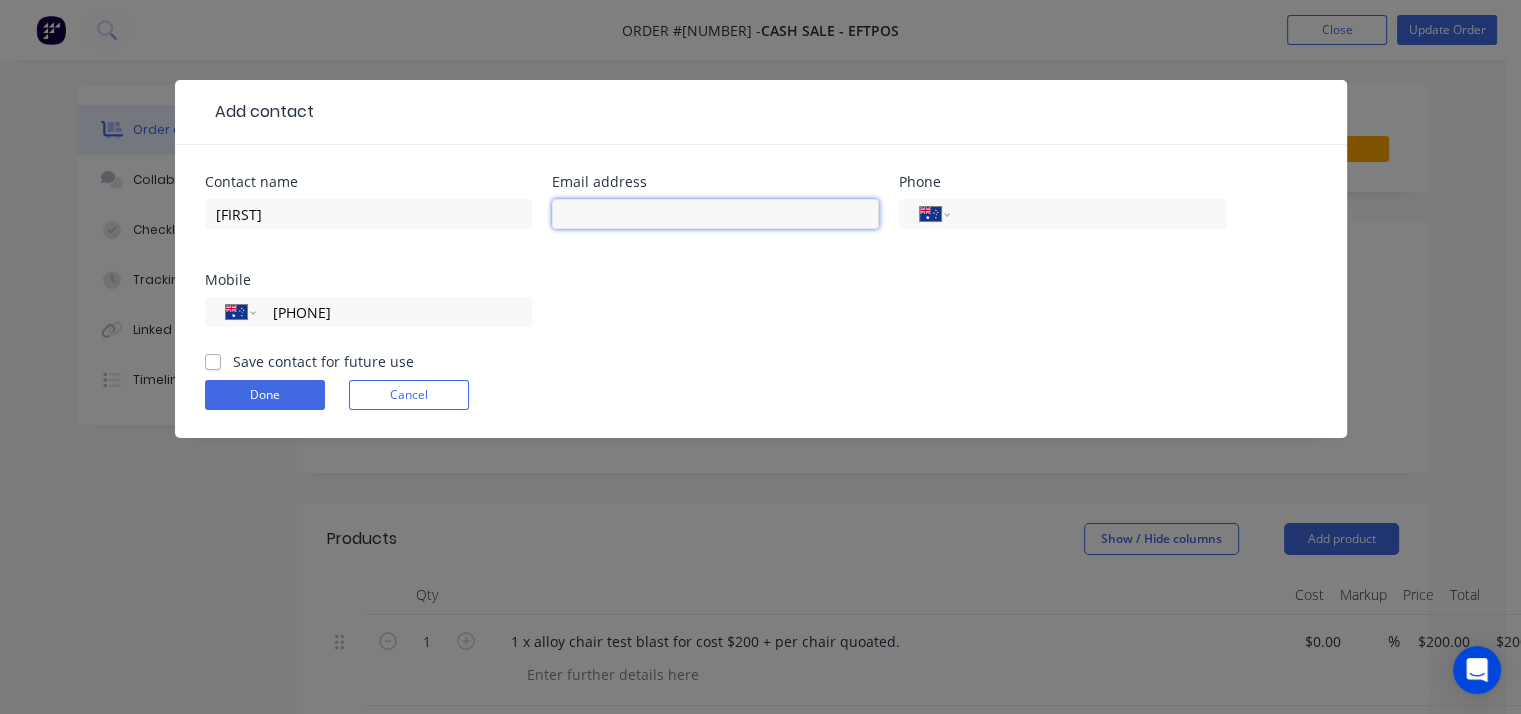 click at bounding box center (715, 214) 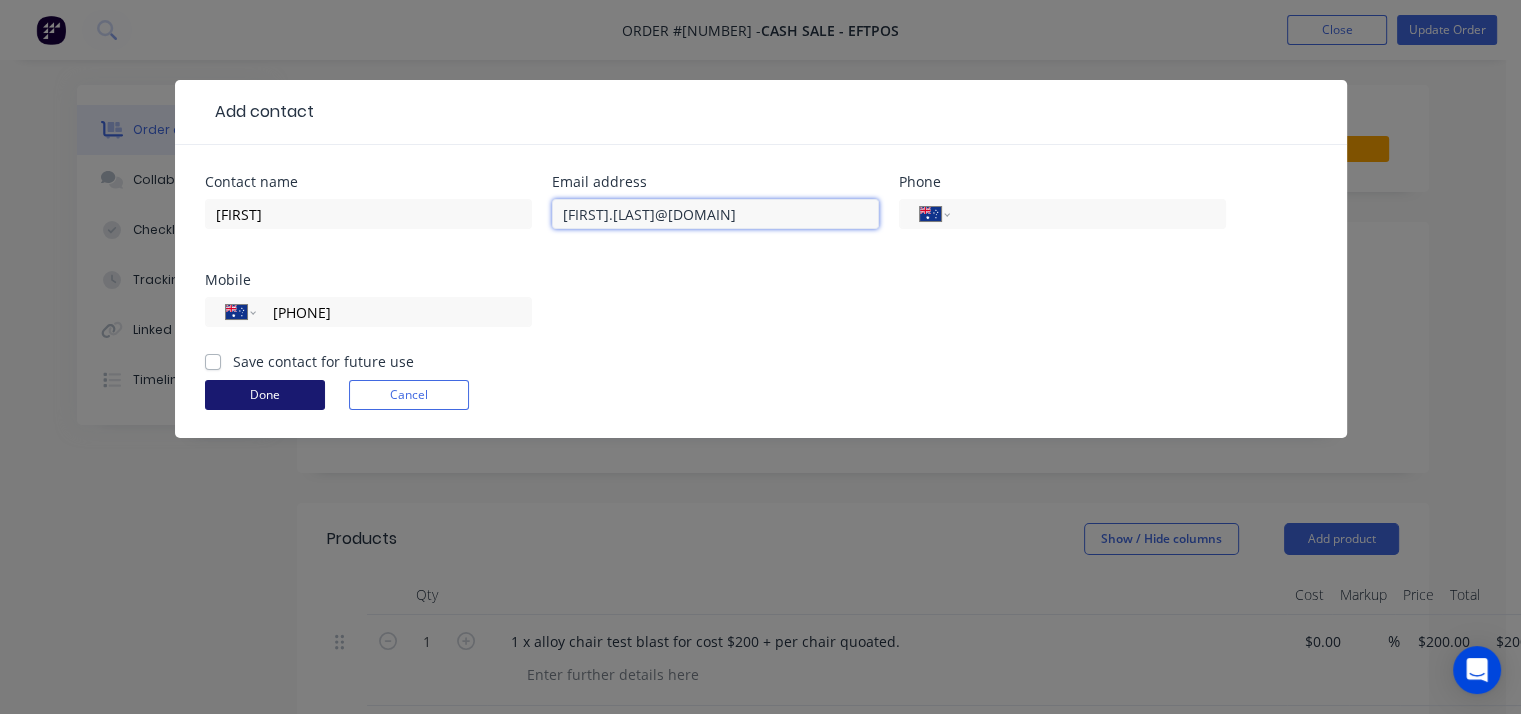 type on "[FIRST].[LAST]@[DOMAIN]" 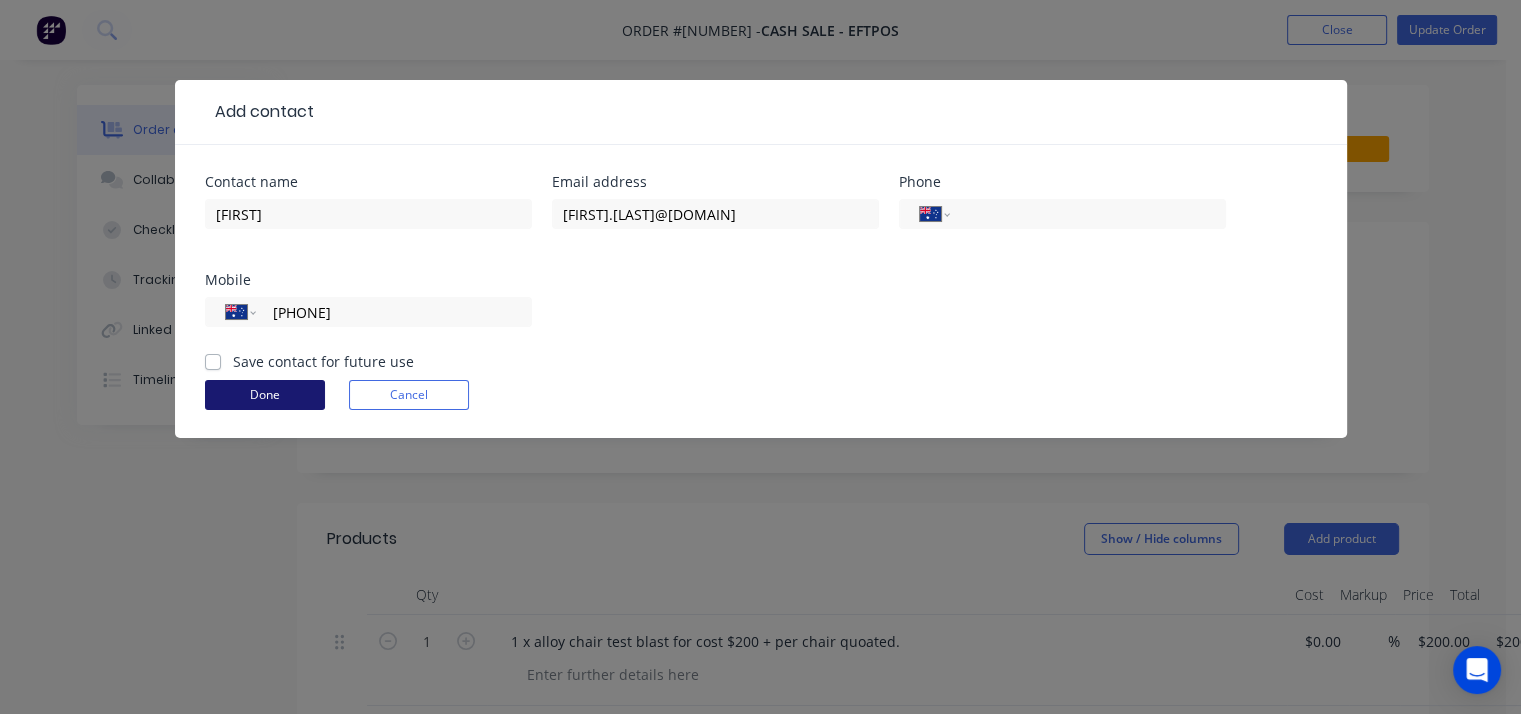 click on "Done" at bounding box center [265, 395] 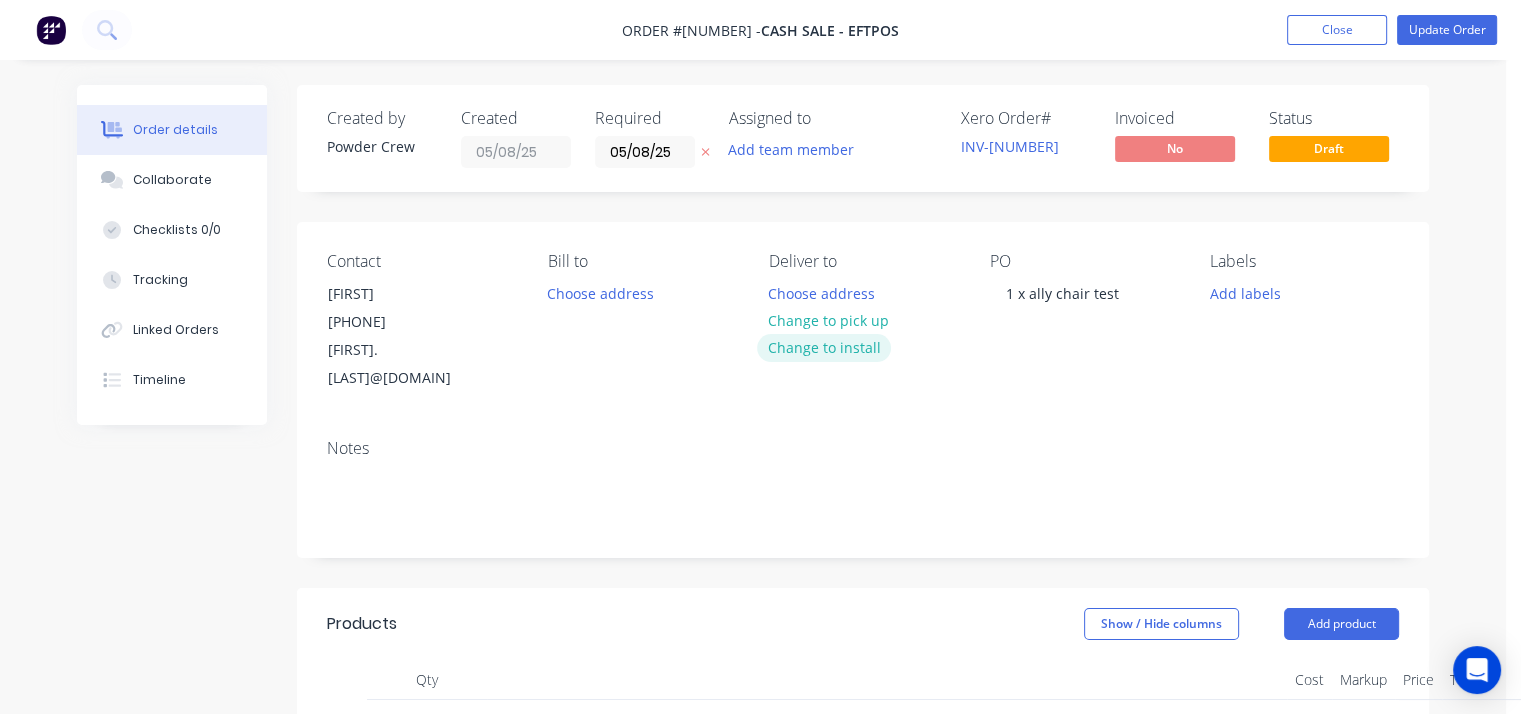 scroll, scrollTop: 200, scrollLeft: 0, axis: vertical 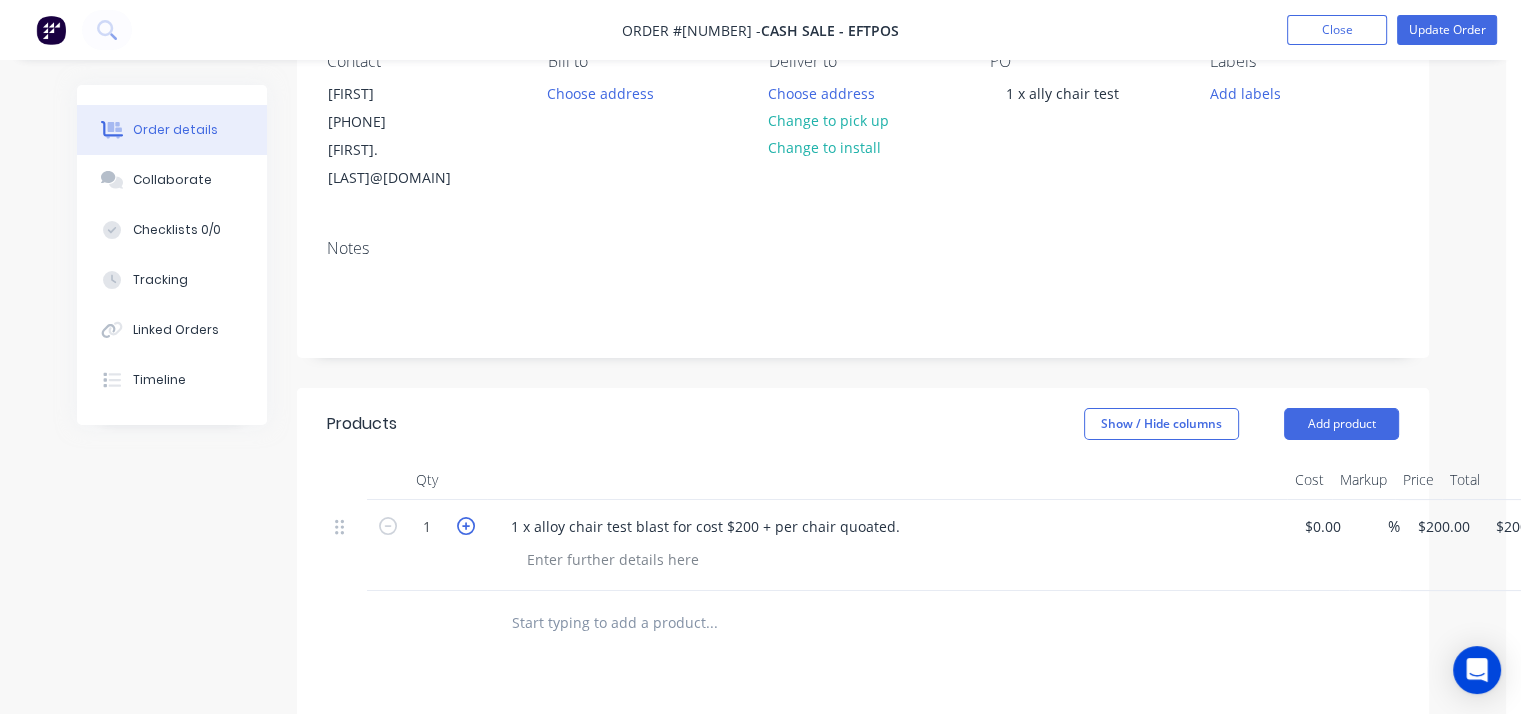 click 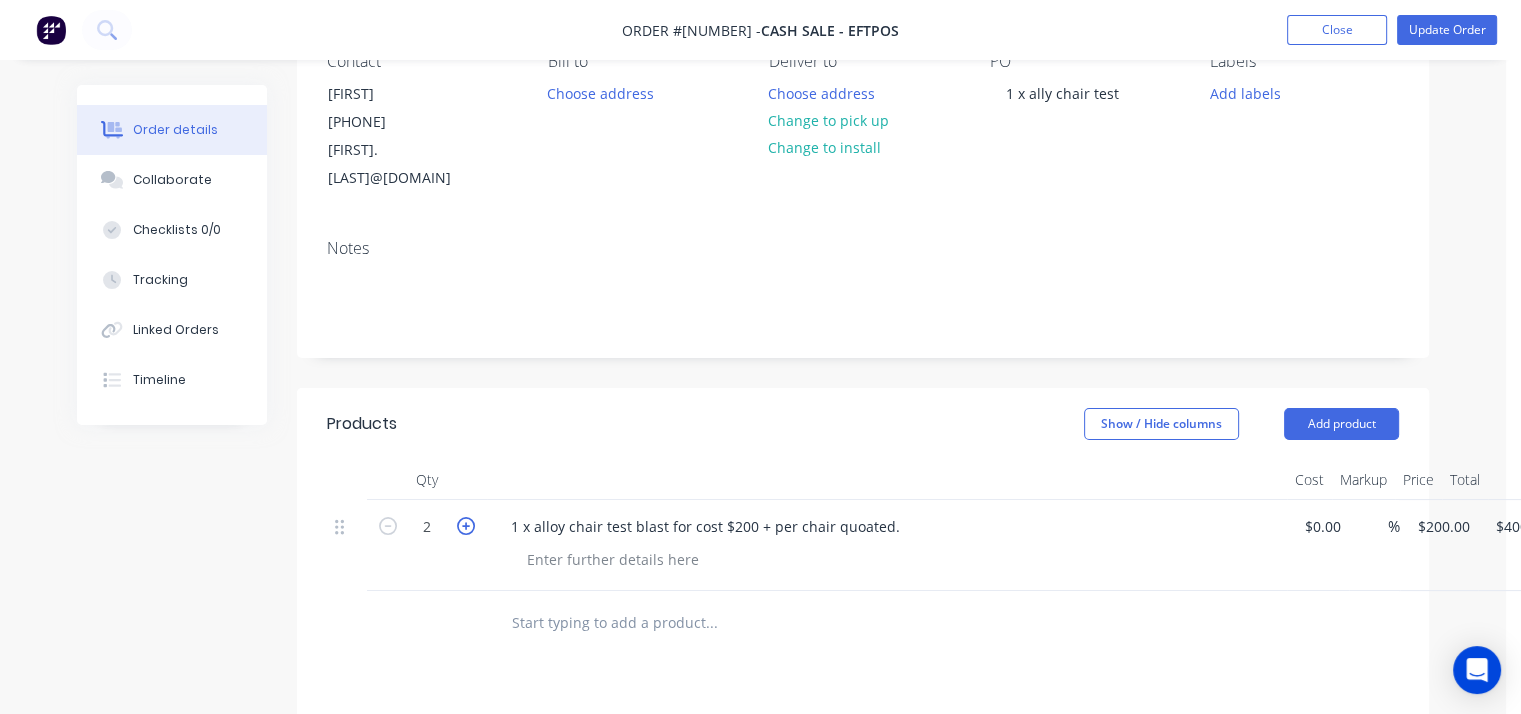 click 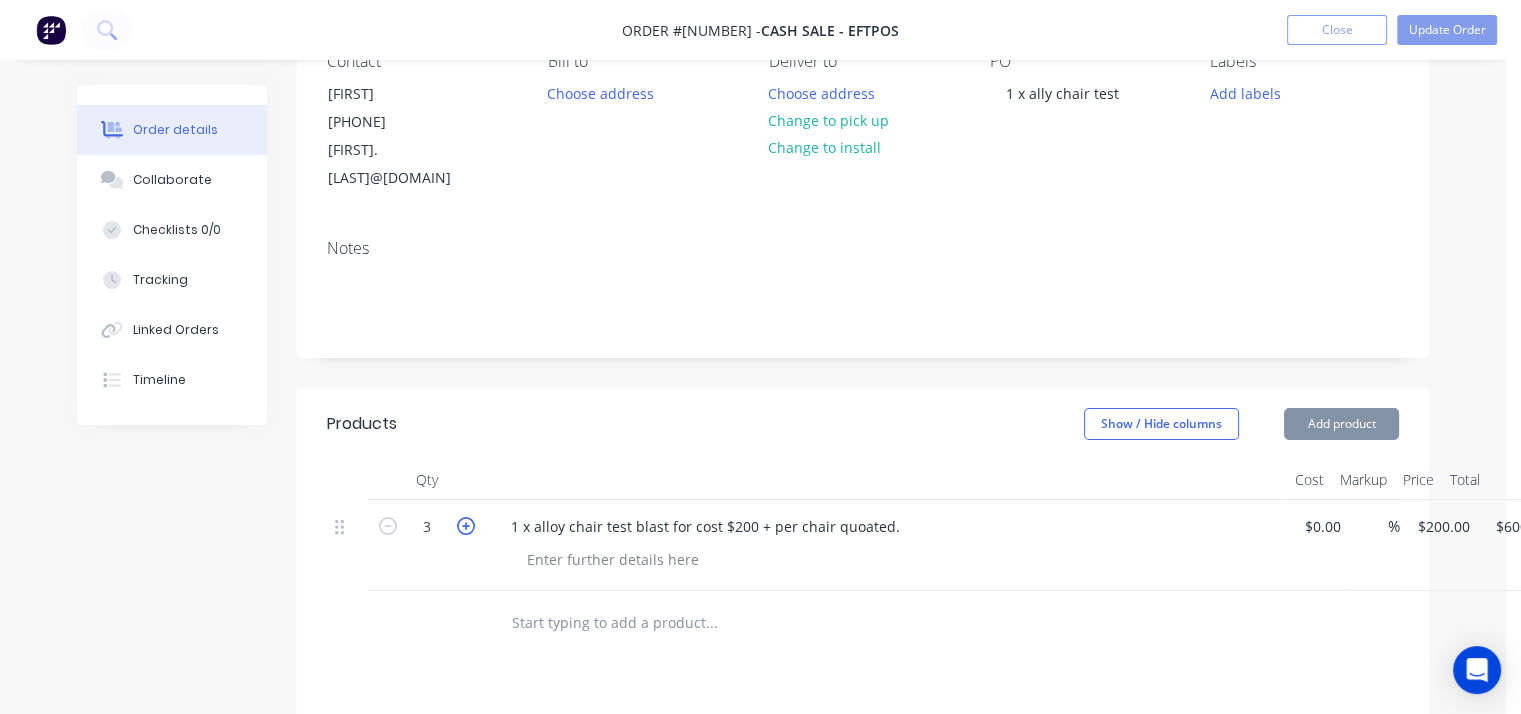 click 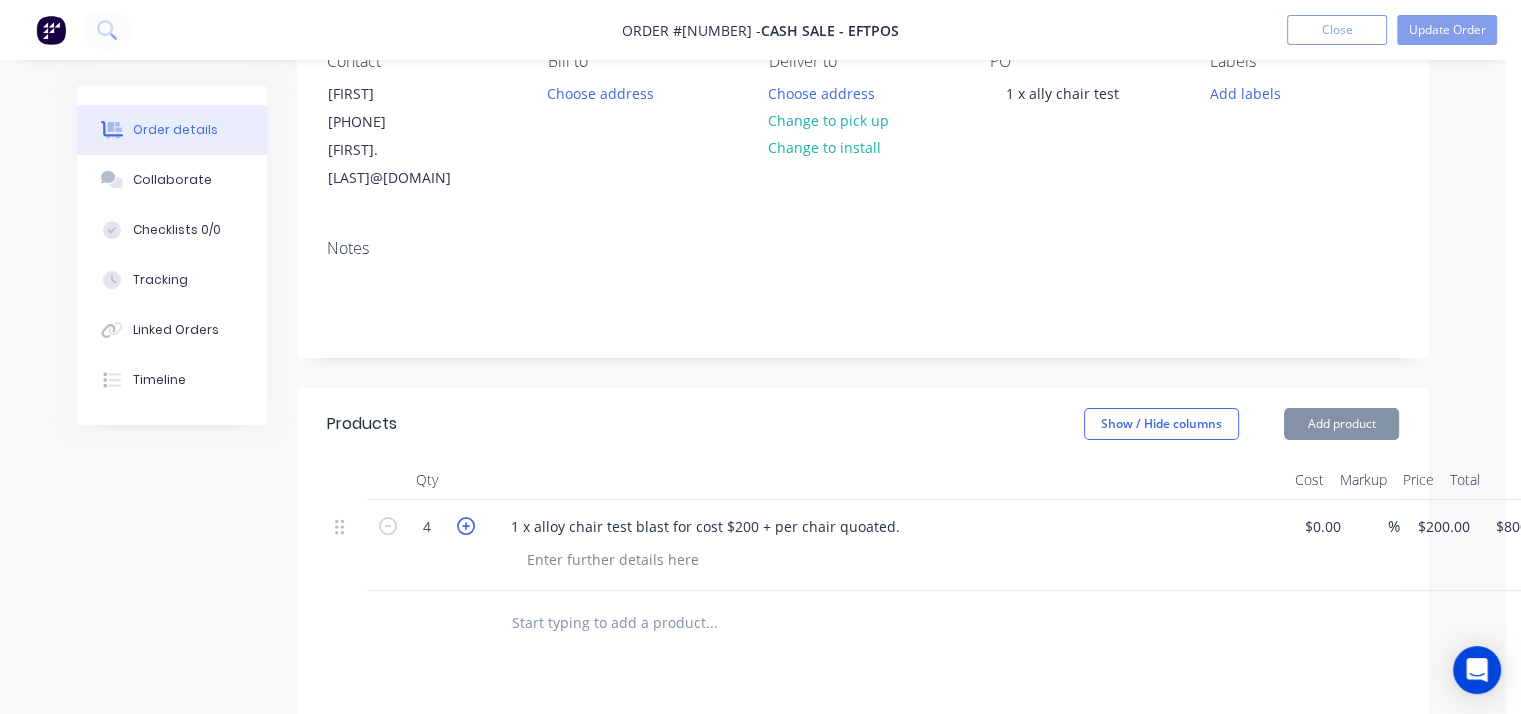 click 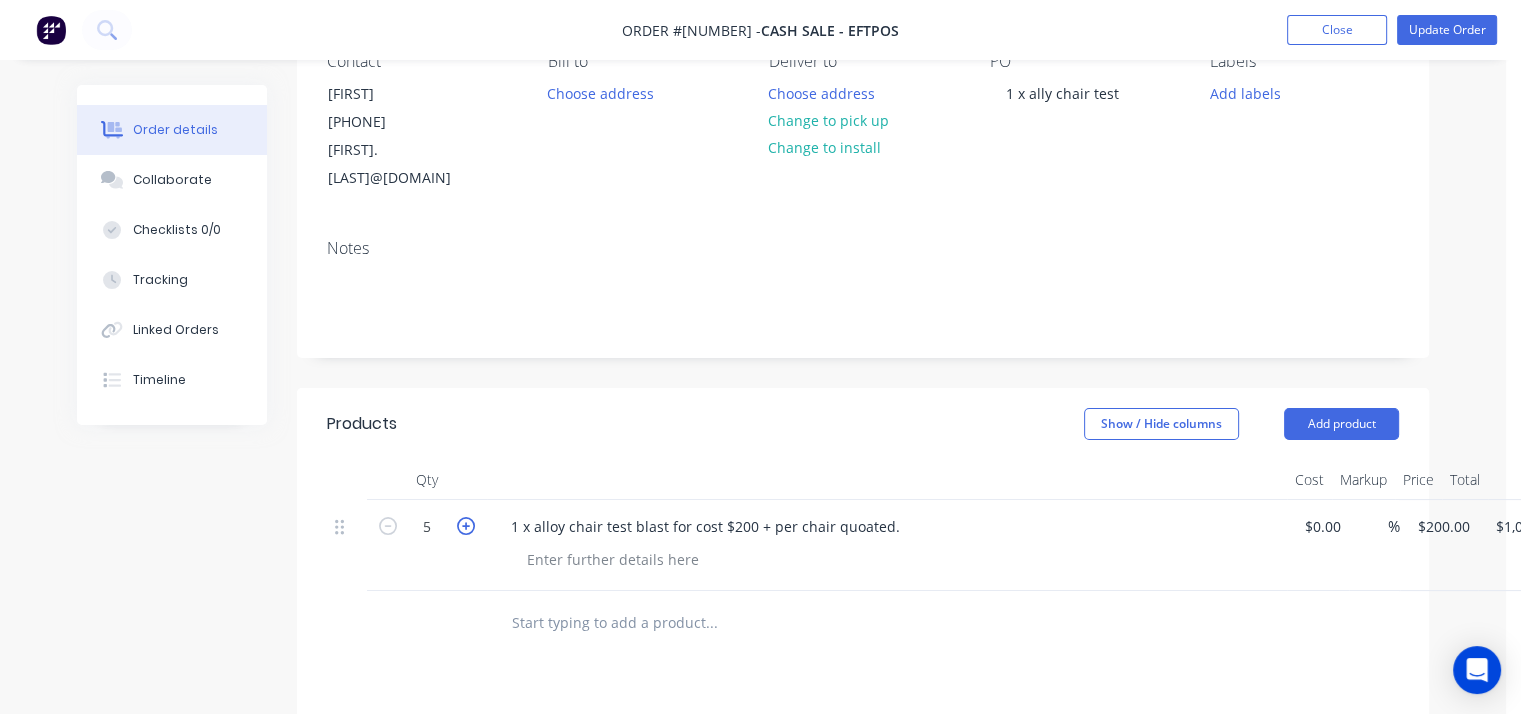 click 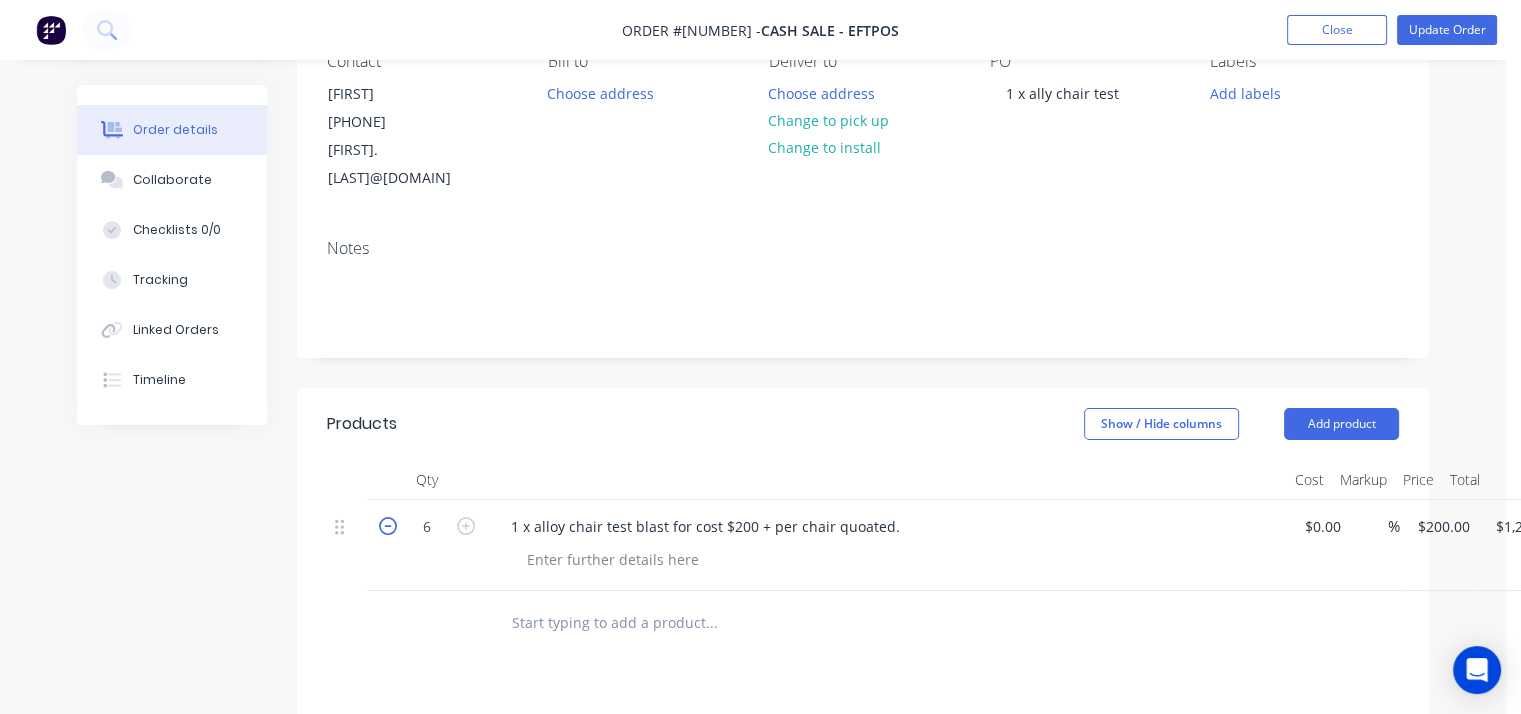 click 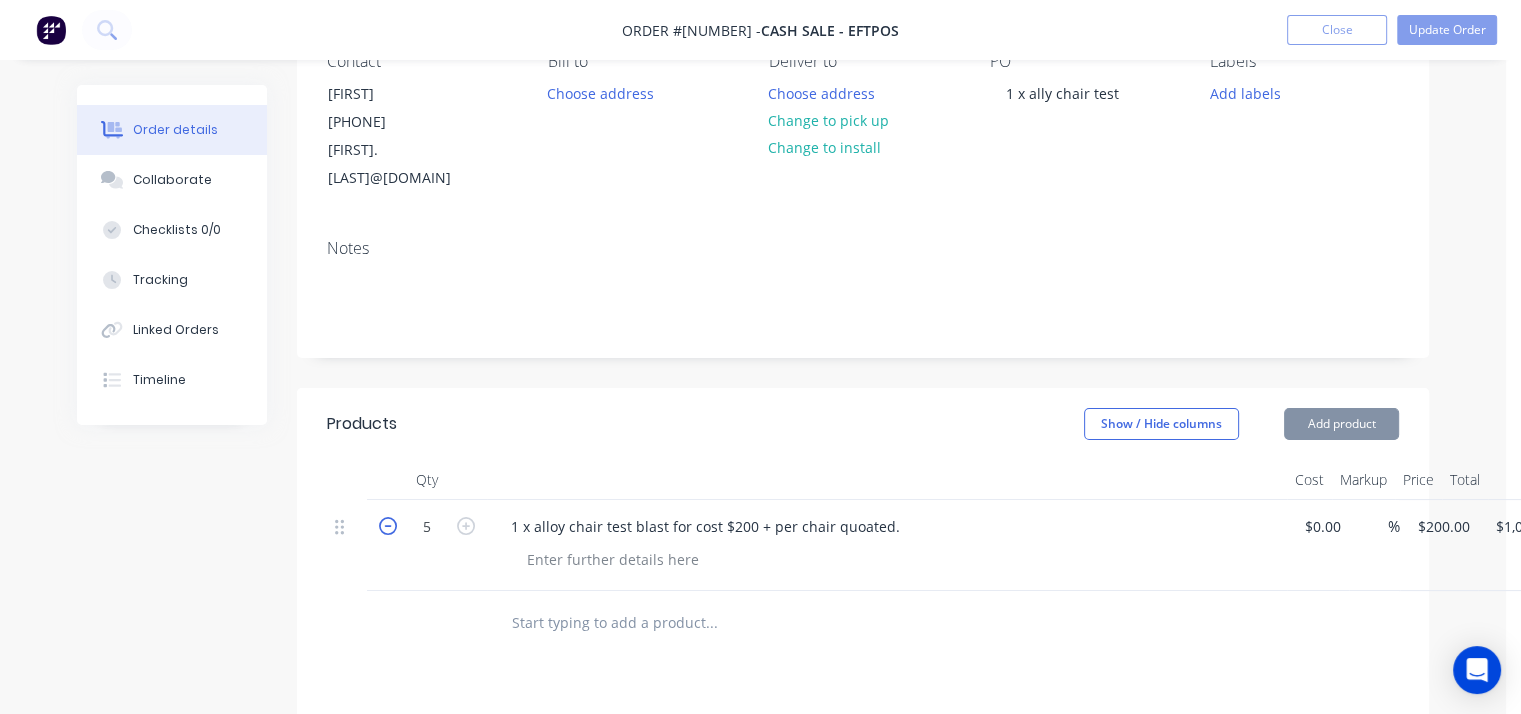 click 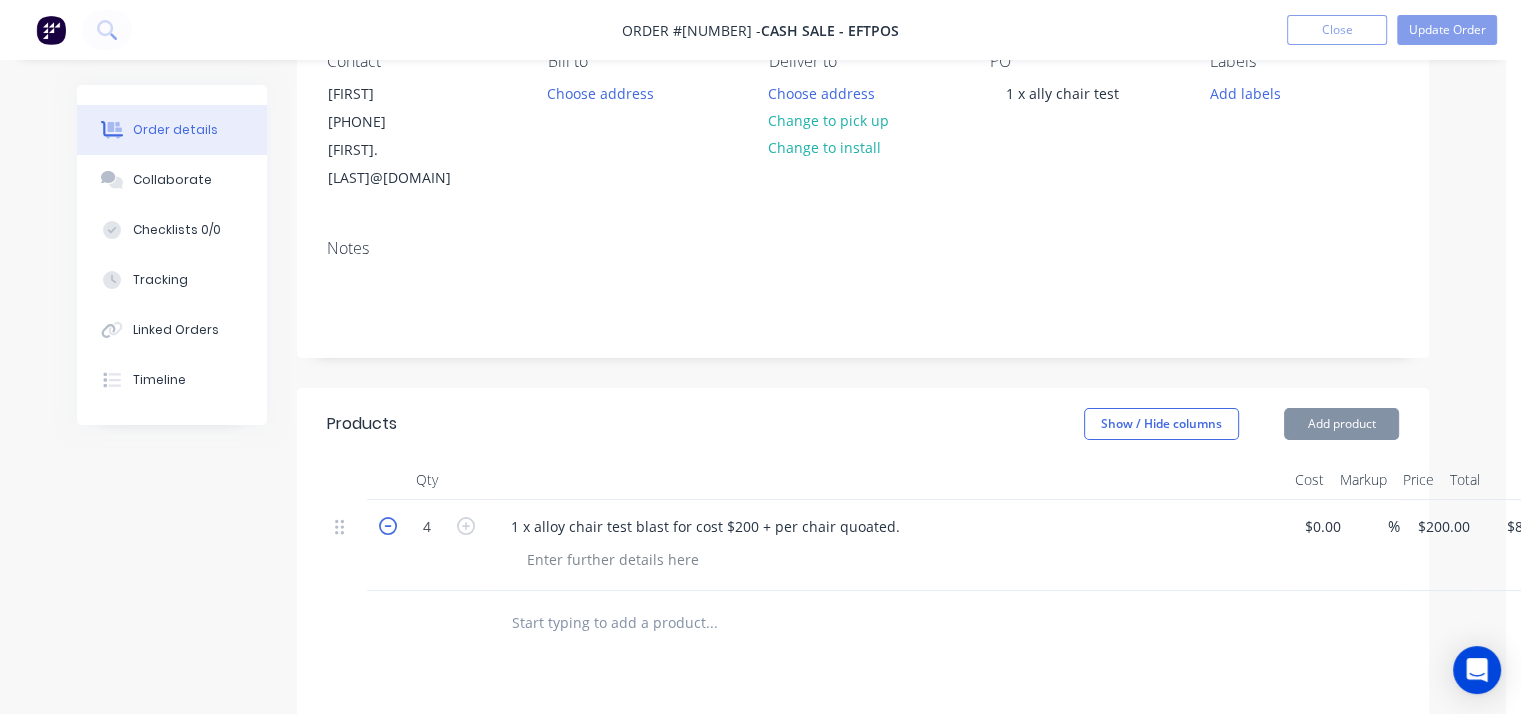 click 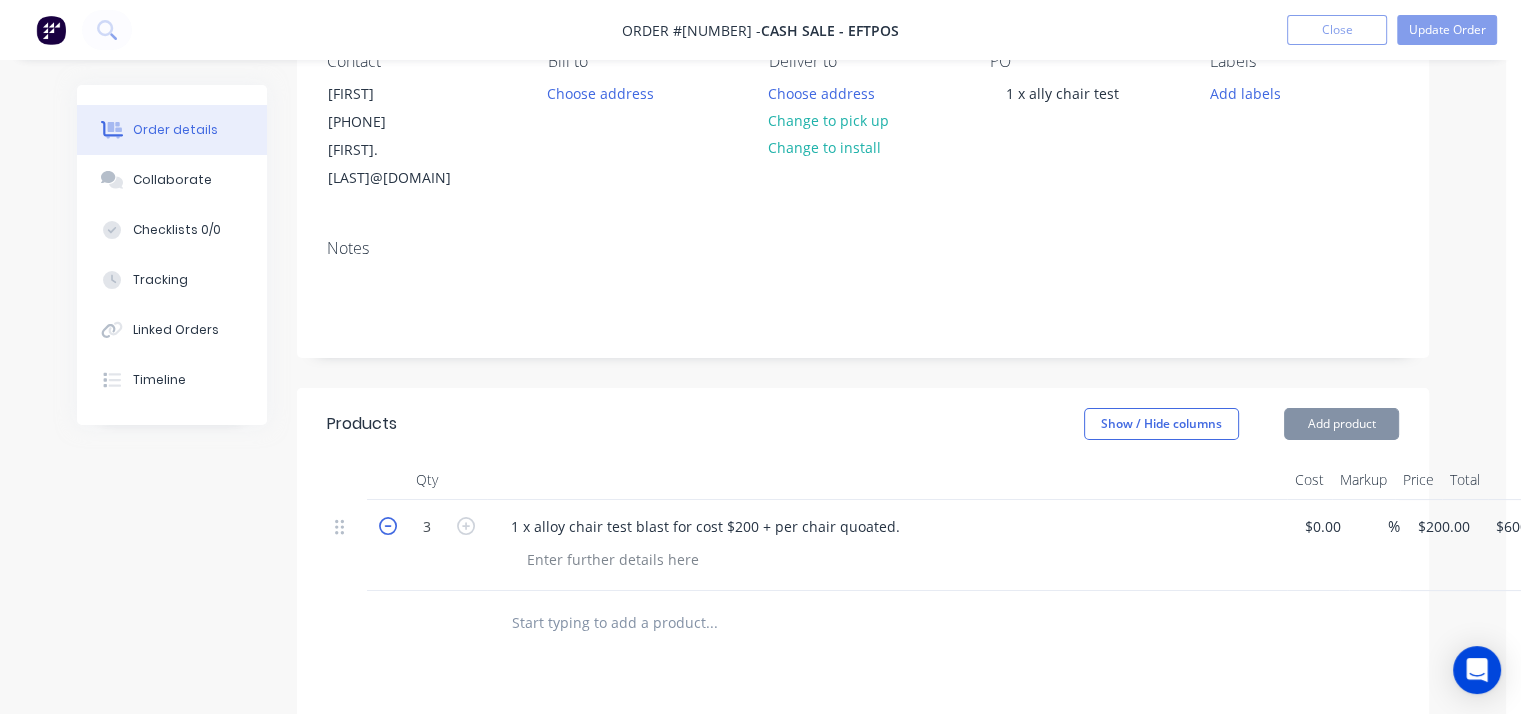 click 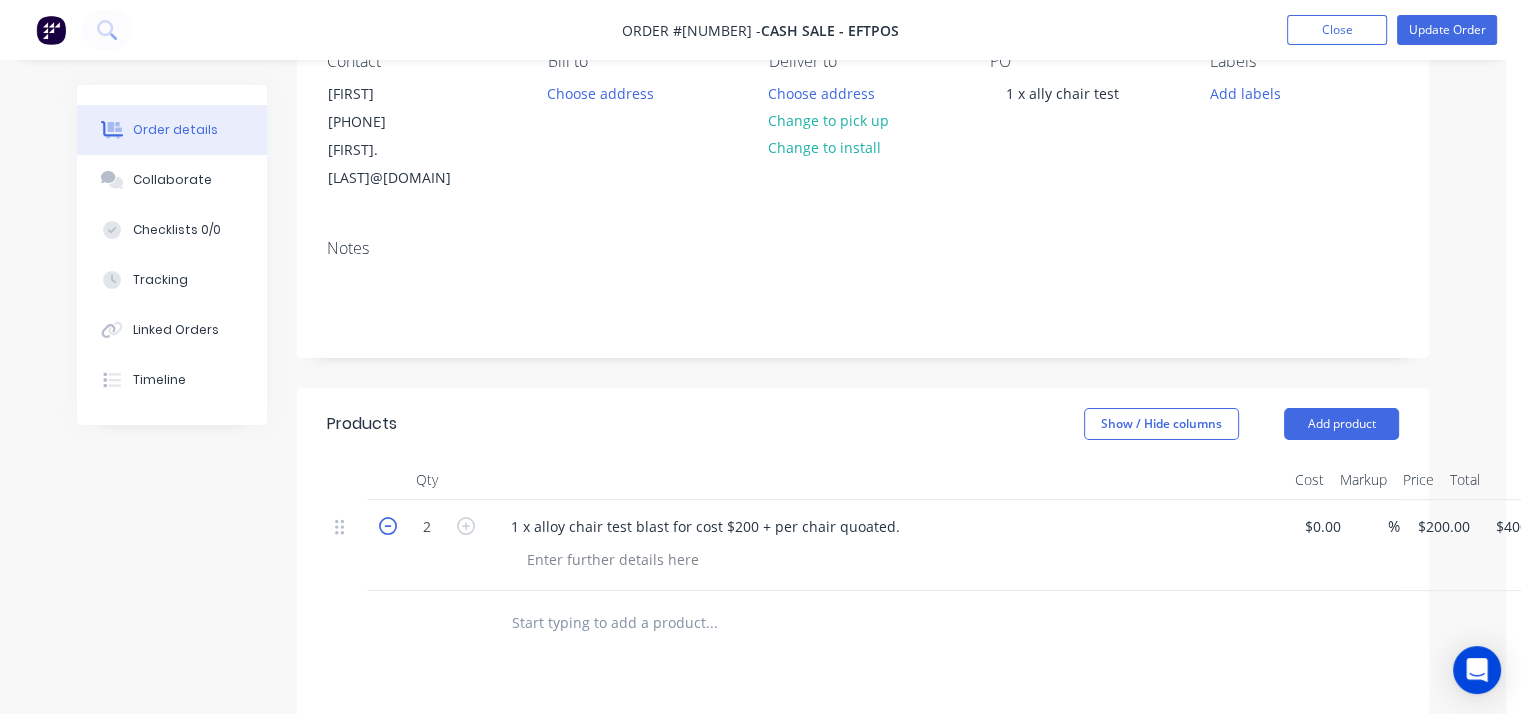 click 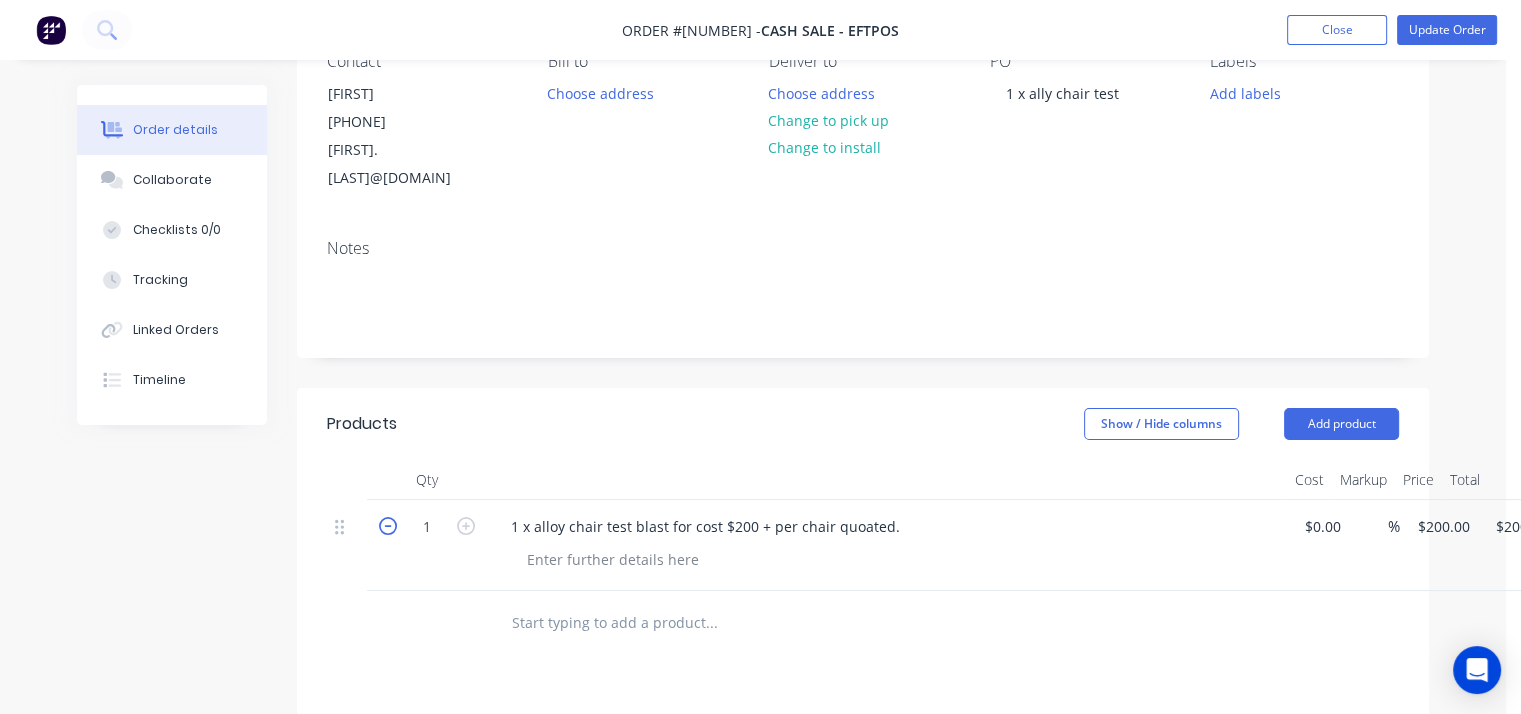click 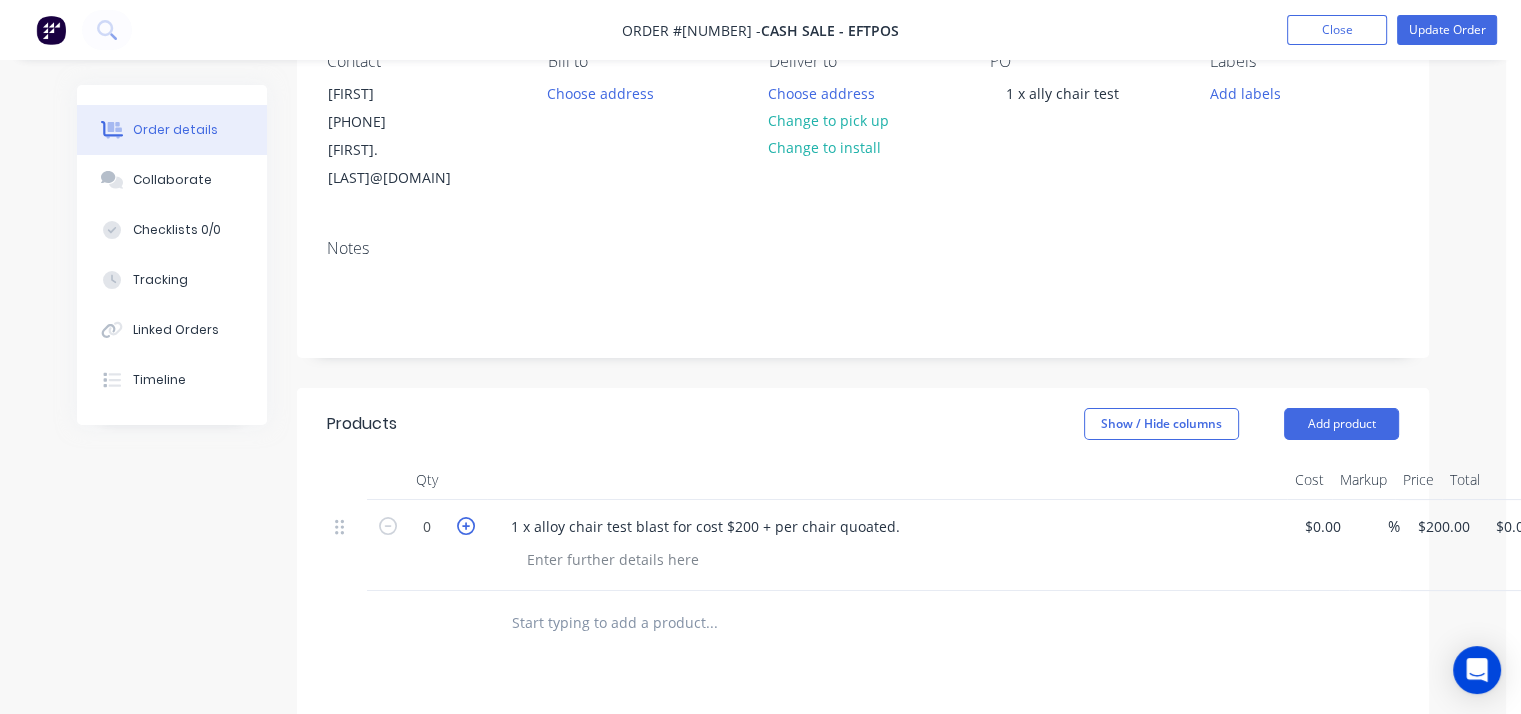 click 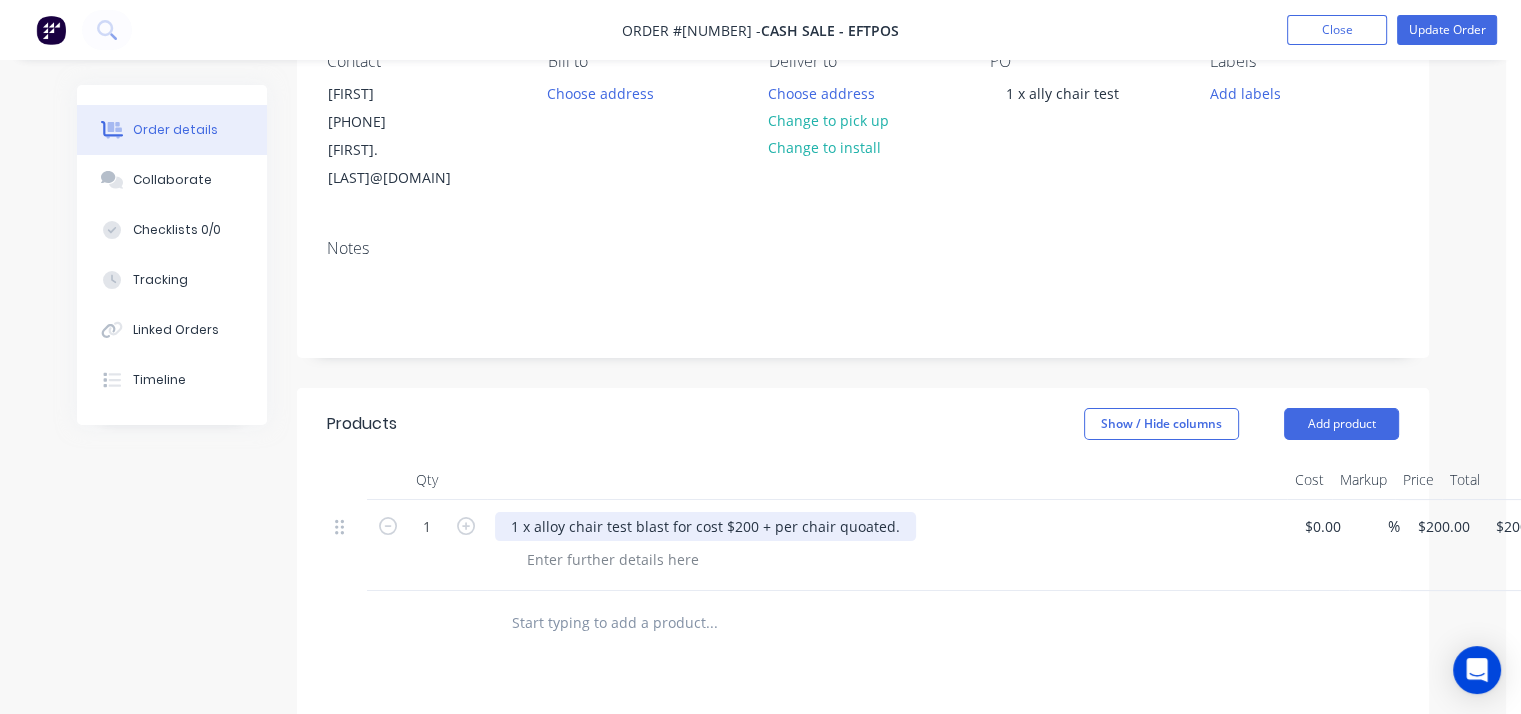 click on "1 x alloy chair test blast for cost $200 + per chair quoated." at bounding box center [705, 526] 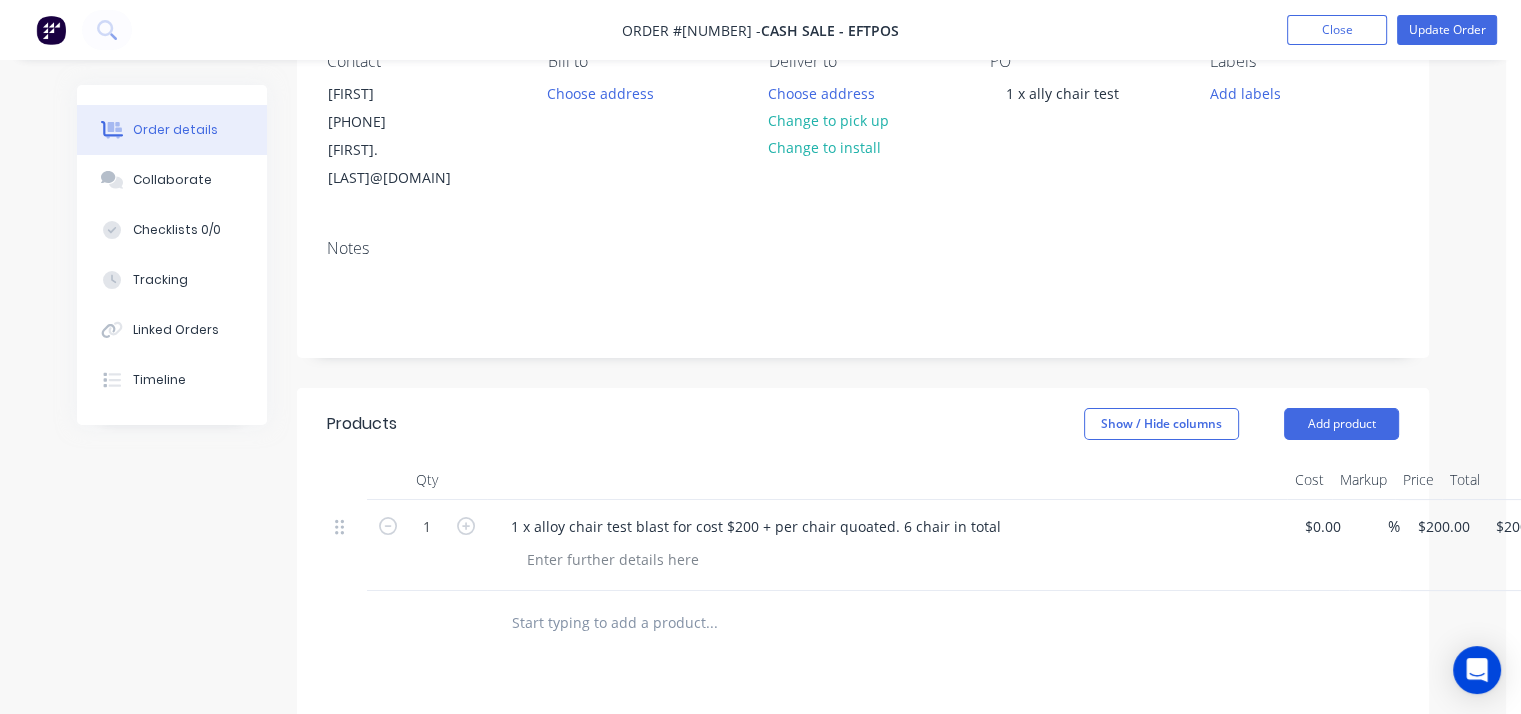 click on "Products Show / Hide columns Add product     Qty Cost Markup Price Total 1 1 x alloy chair test blast for cost $200 + per chair quoated. 6 chair in total $0.00 $0.00 % $200.00 $200.00 $200.00 $200.00" at bounding box center [863, 522] 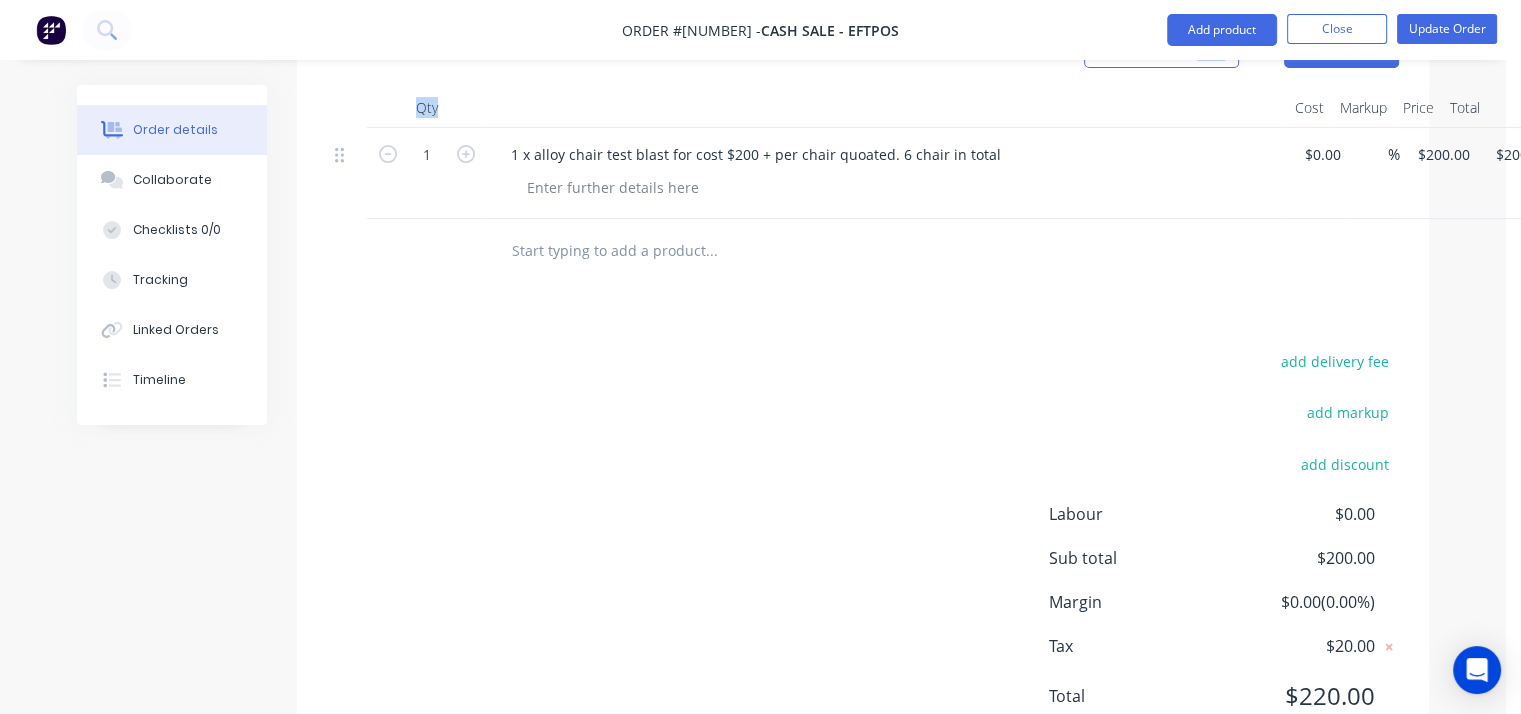 scroll, scrollTop: 0, scrollLeft: 0, axis: both 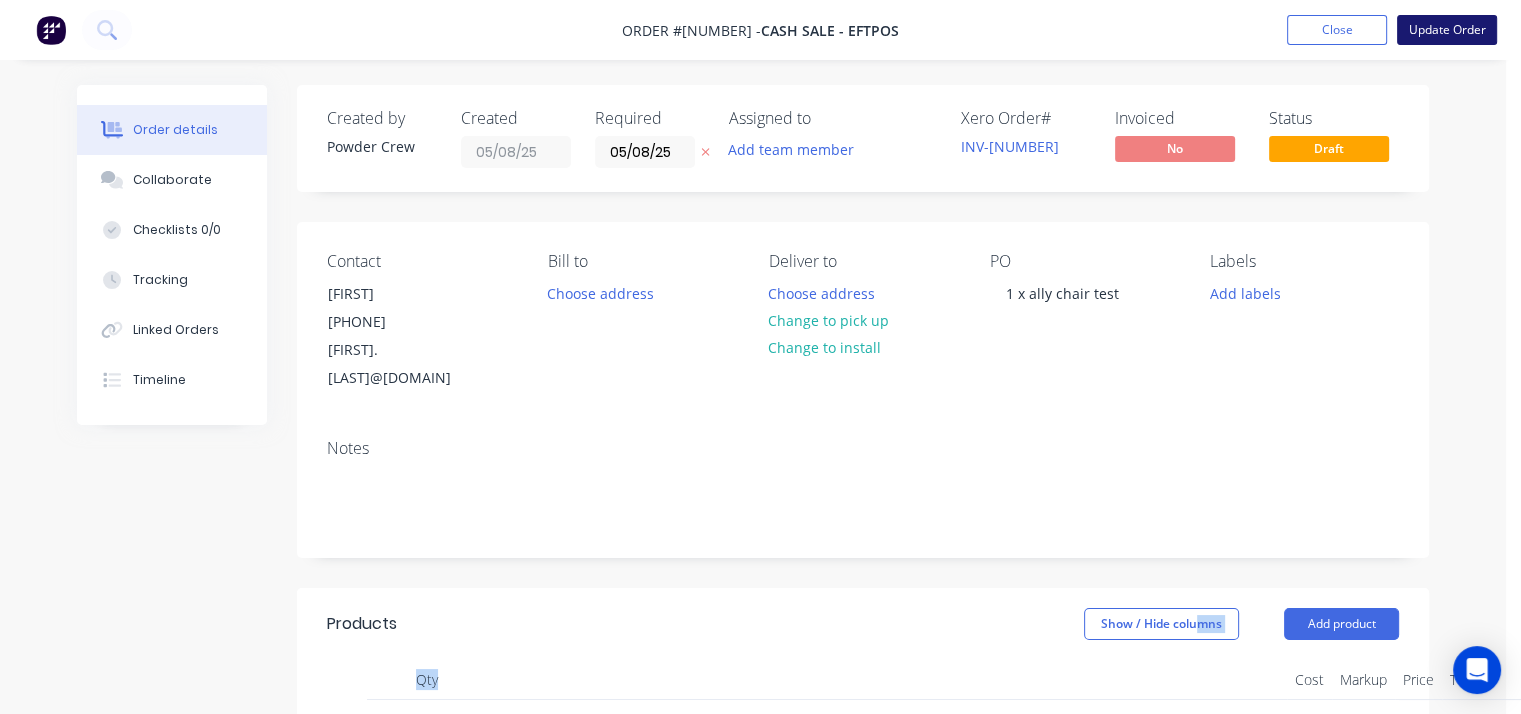 click on "Update Order" at bounding box center [1447, 30] 